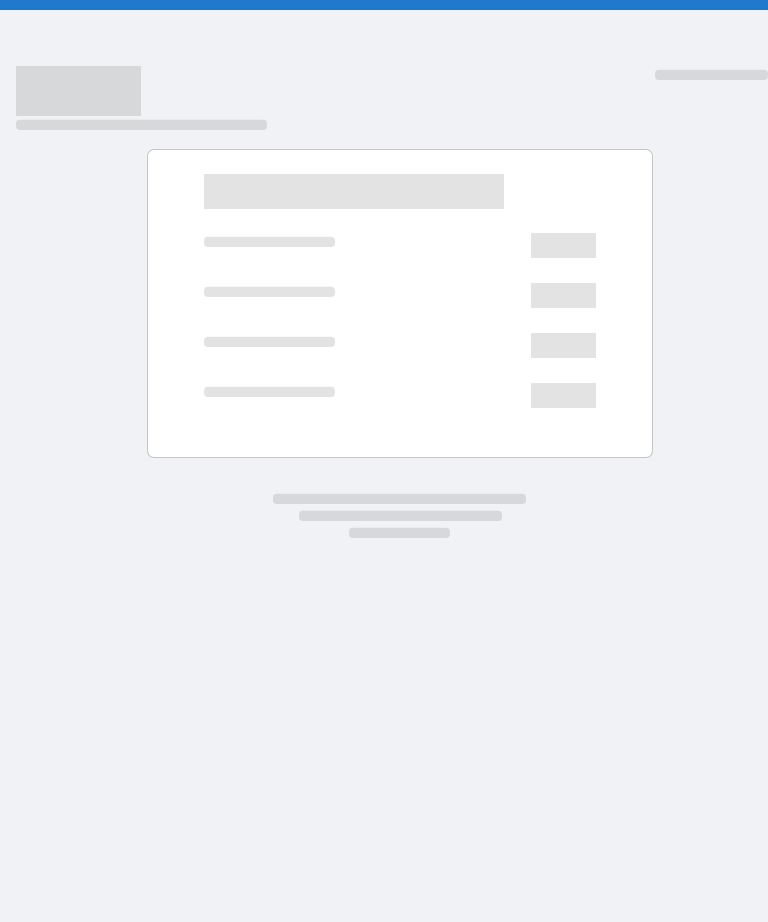 scroll, scrollTop: 0, scrollLeft: 0, axis: both 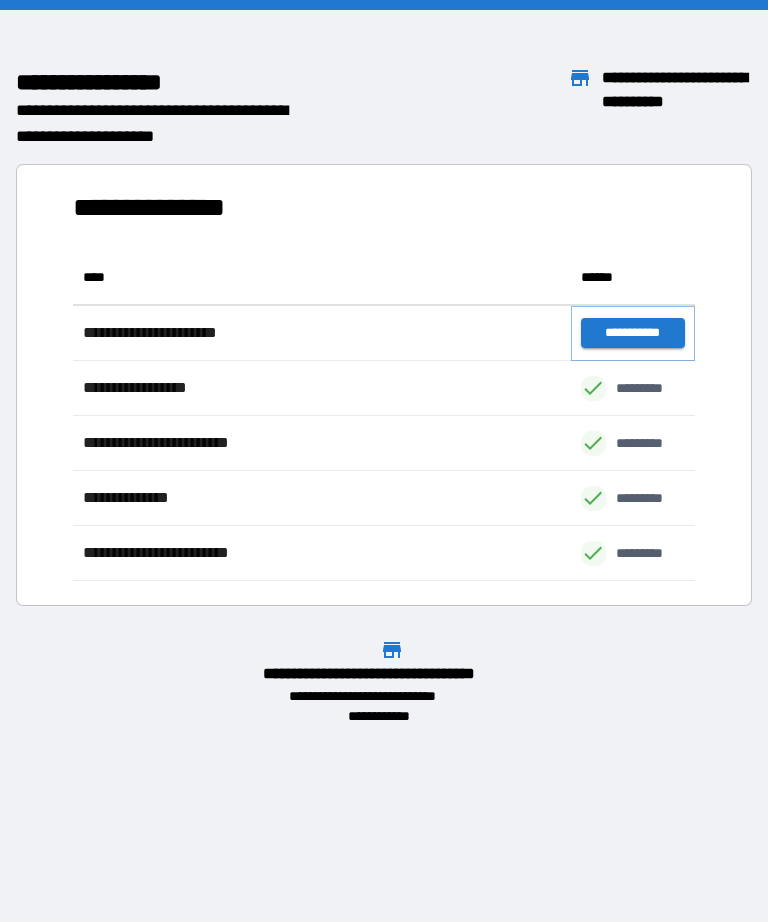 click on "**********" at bounding box center (633, 333) 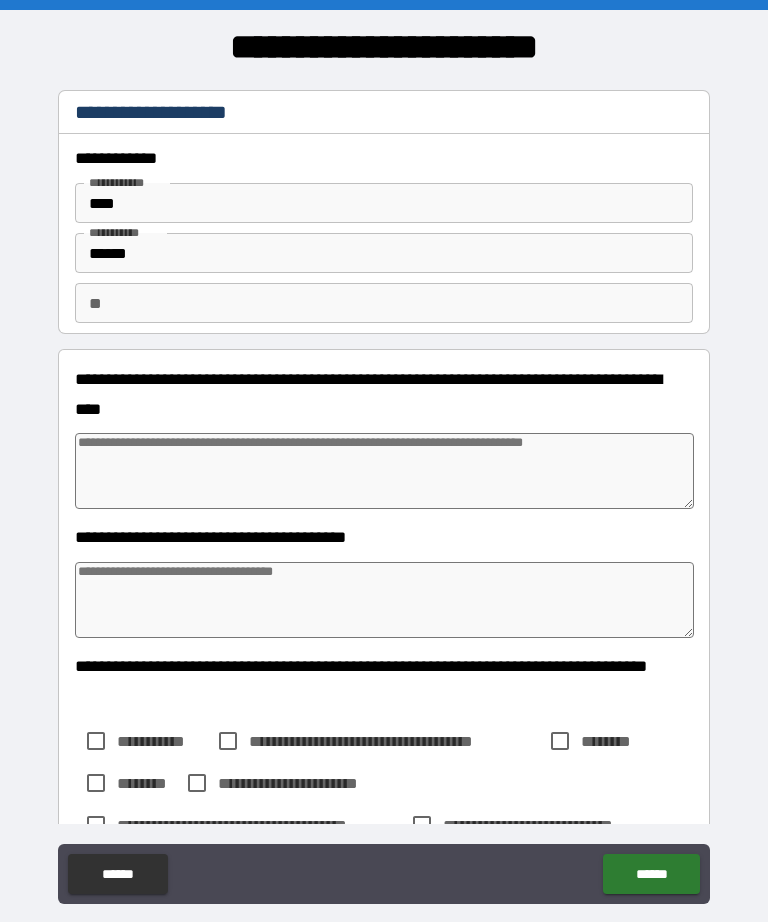 click at bounding box center [384, 471] 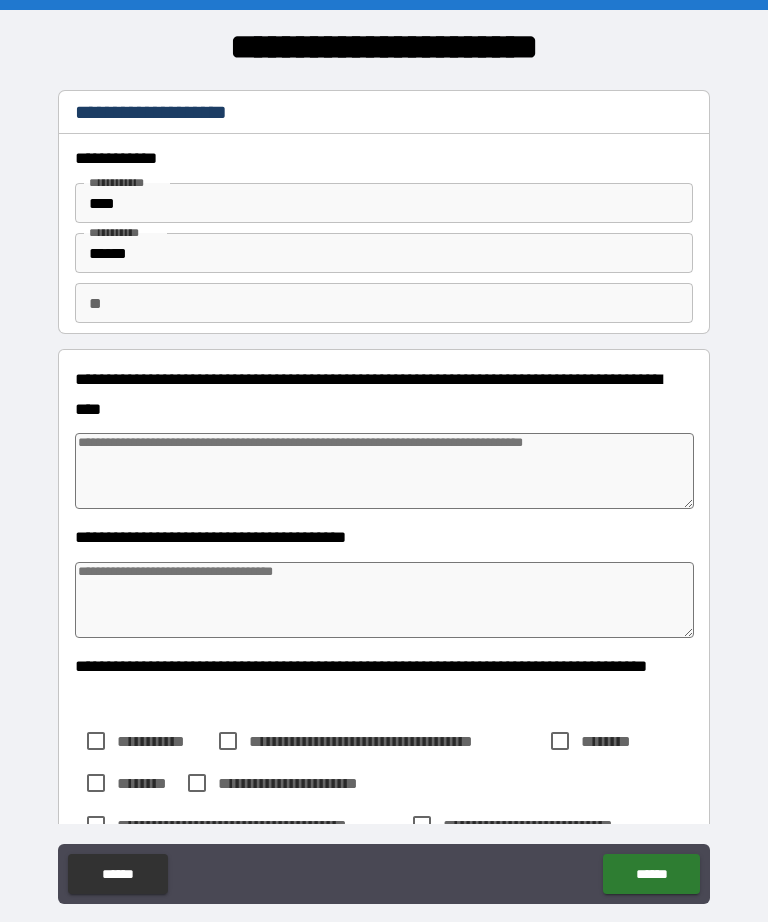type on "*" 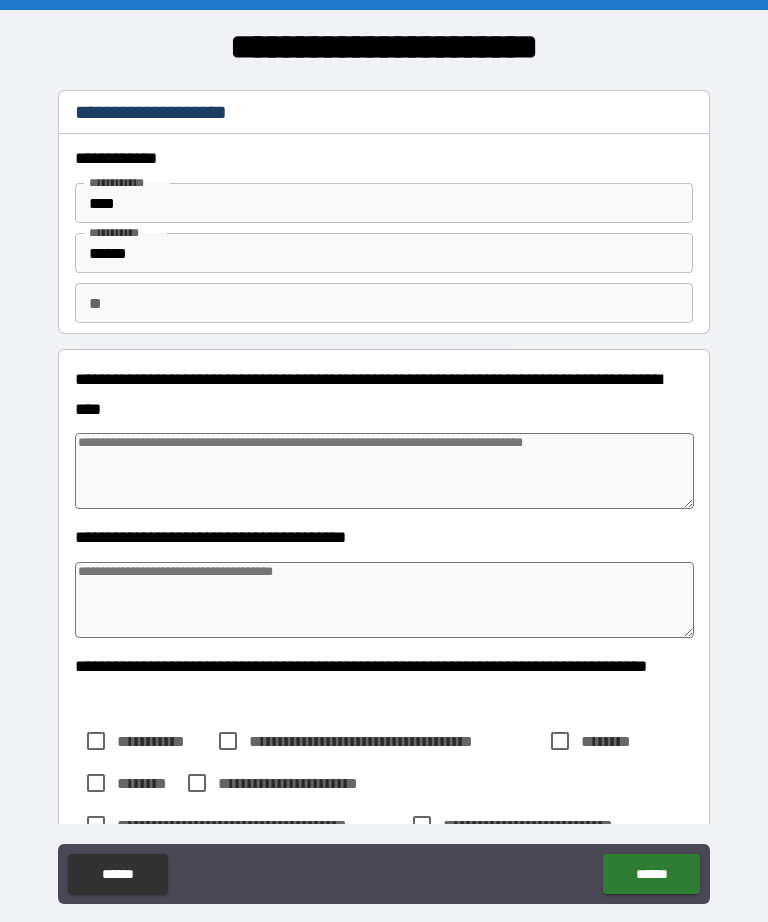 type on "*" 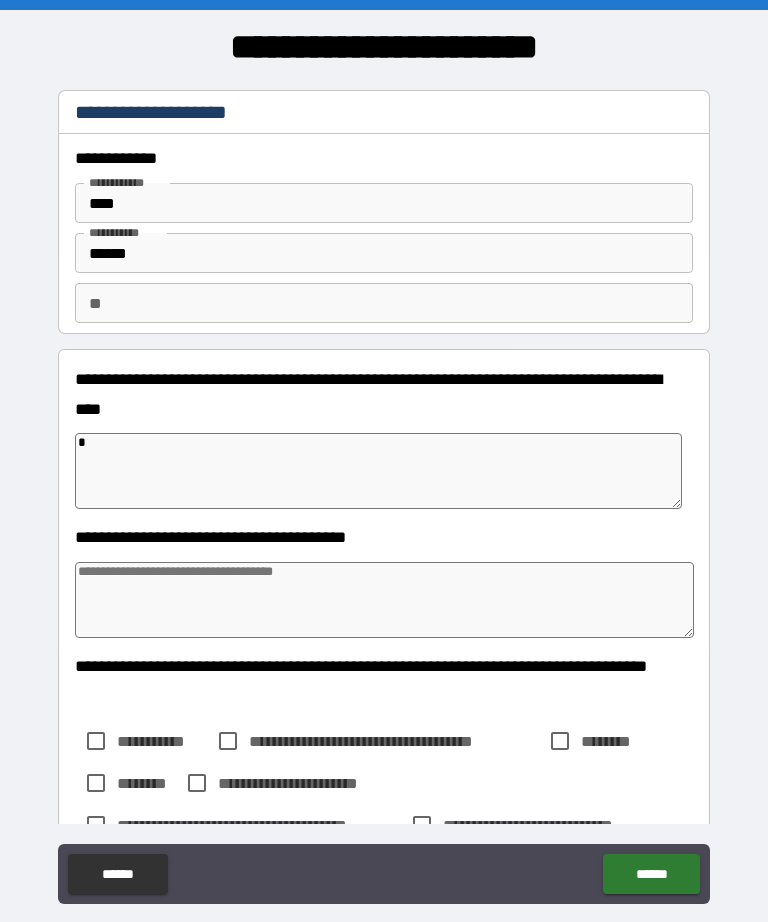 type on "**" 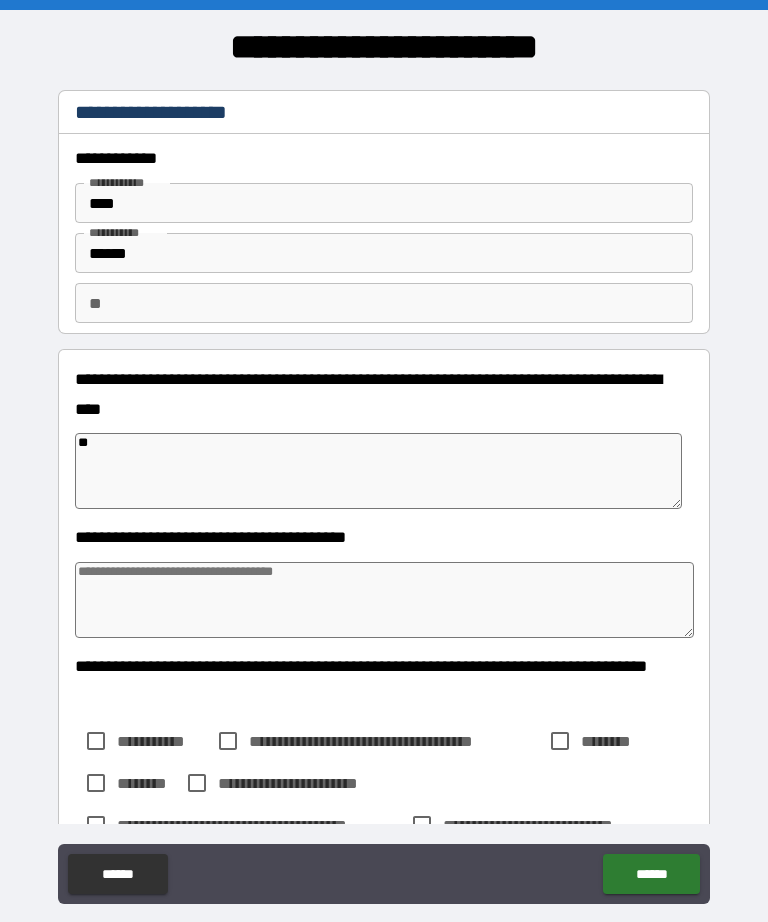 type on "*" 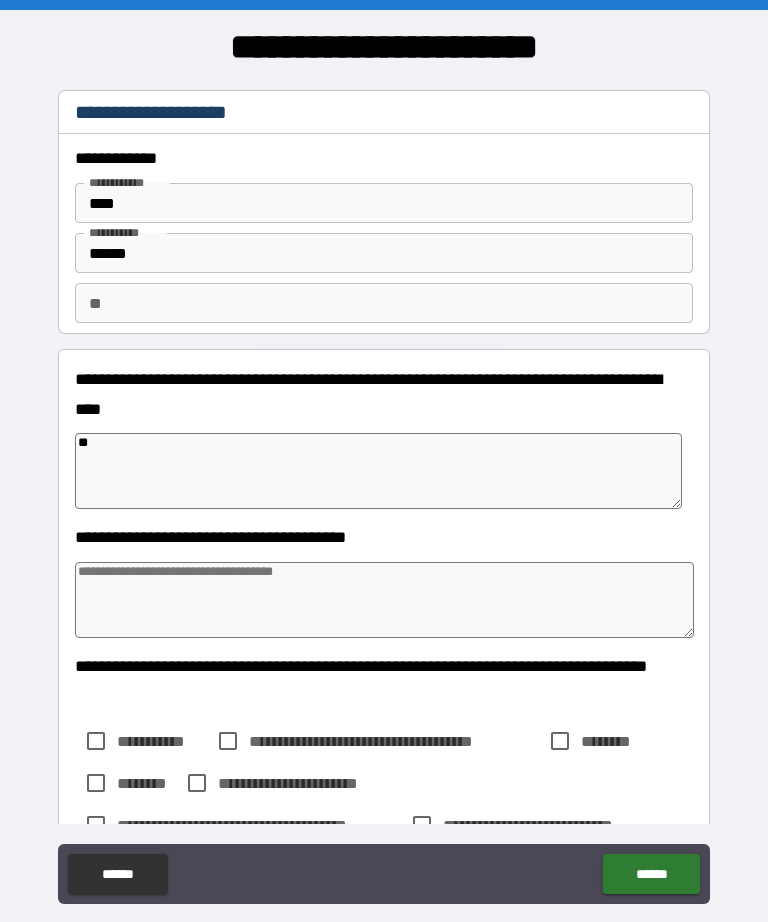 type on "***" 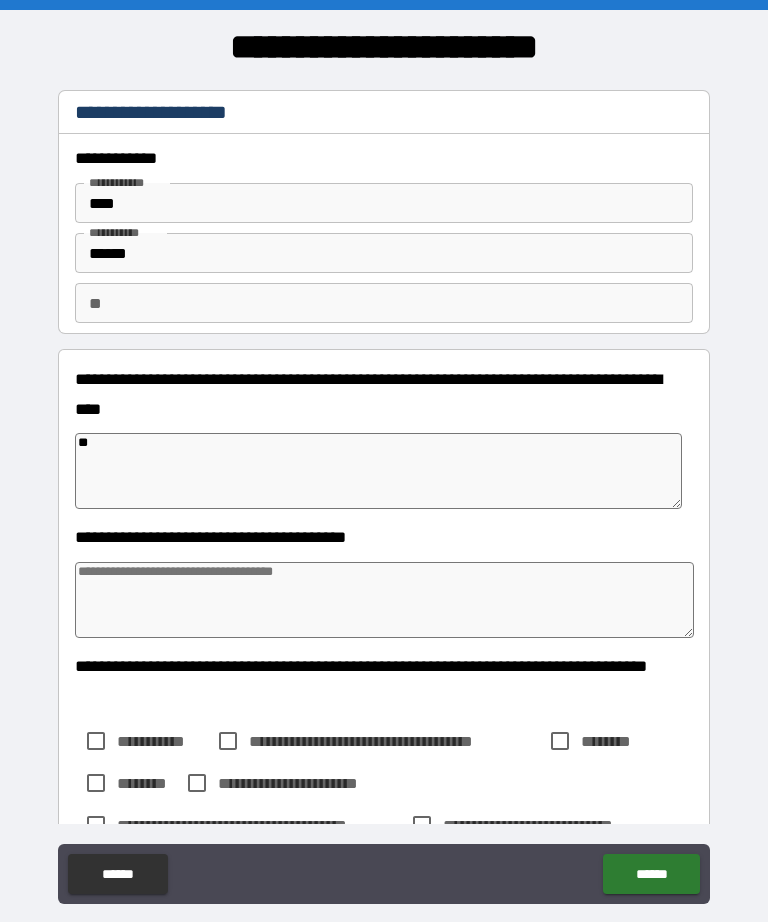 type on "*" 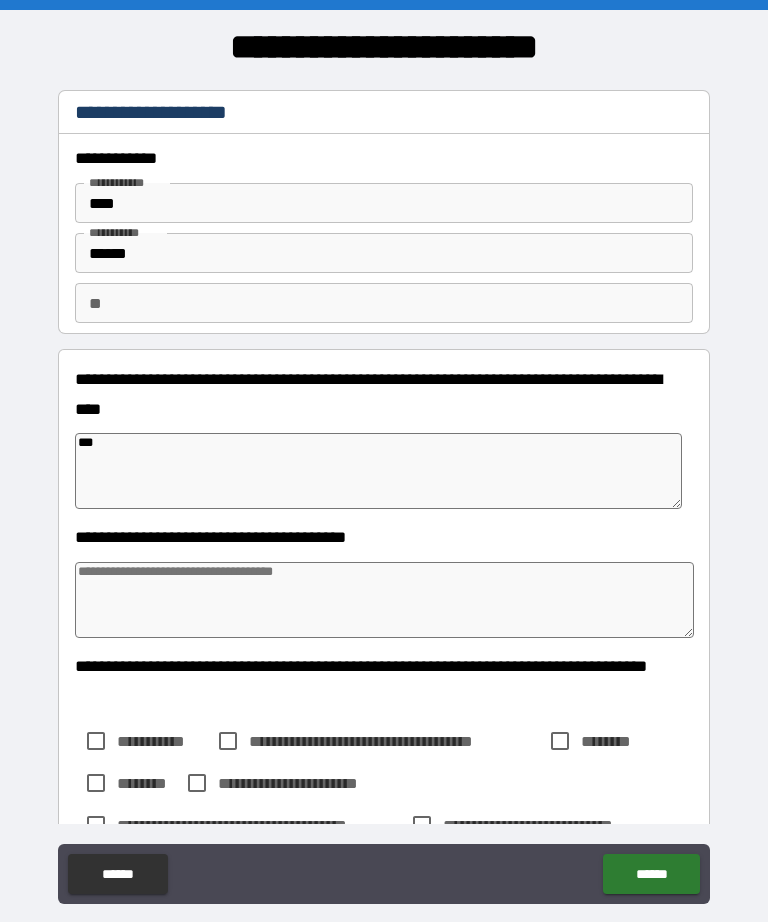 type on "****" 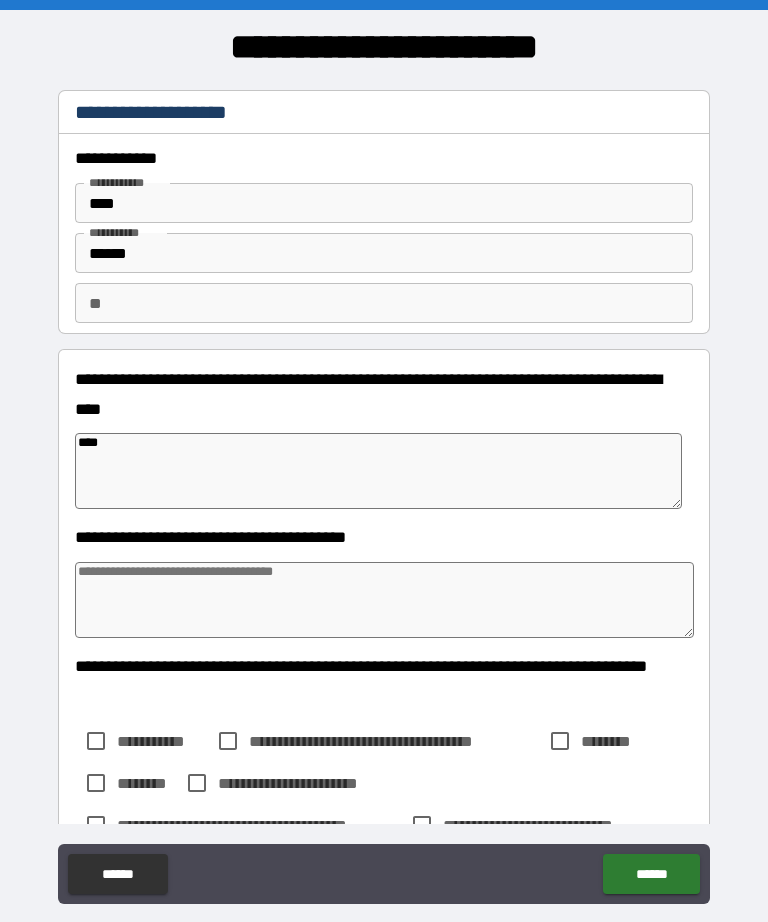 type on "*" 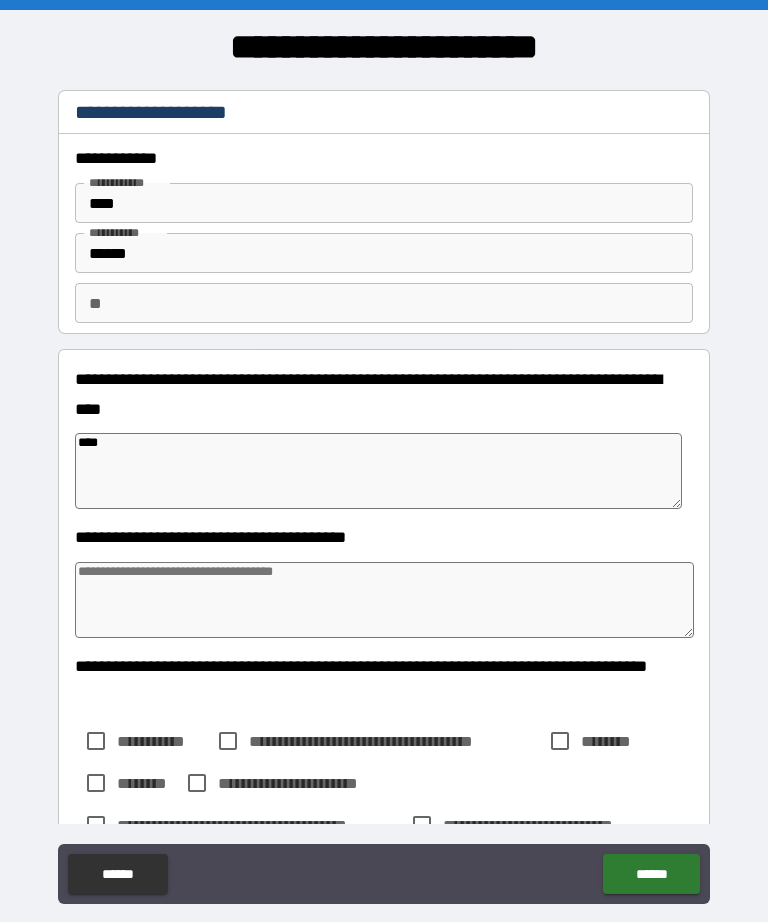 type on "*****" 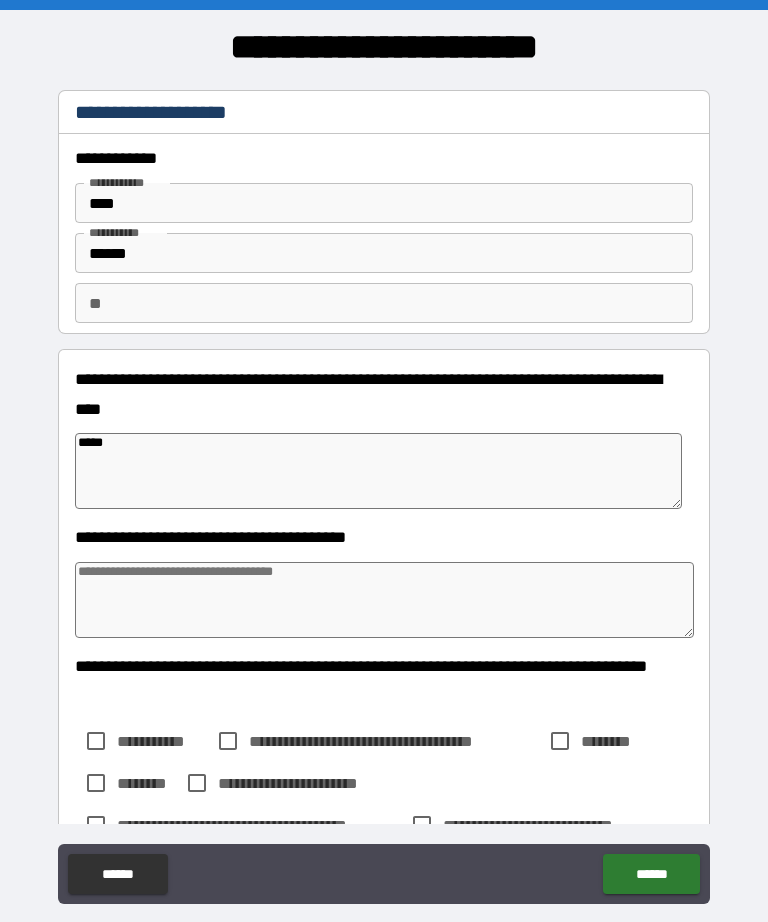 type on "*" 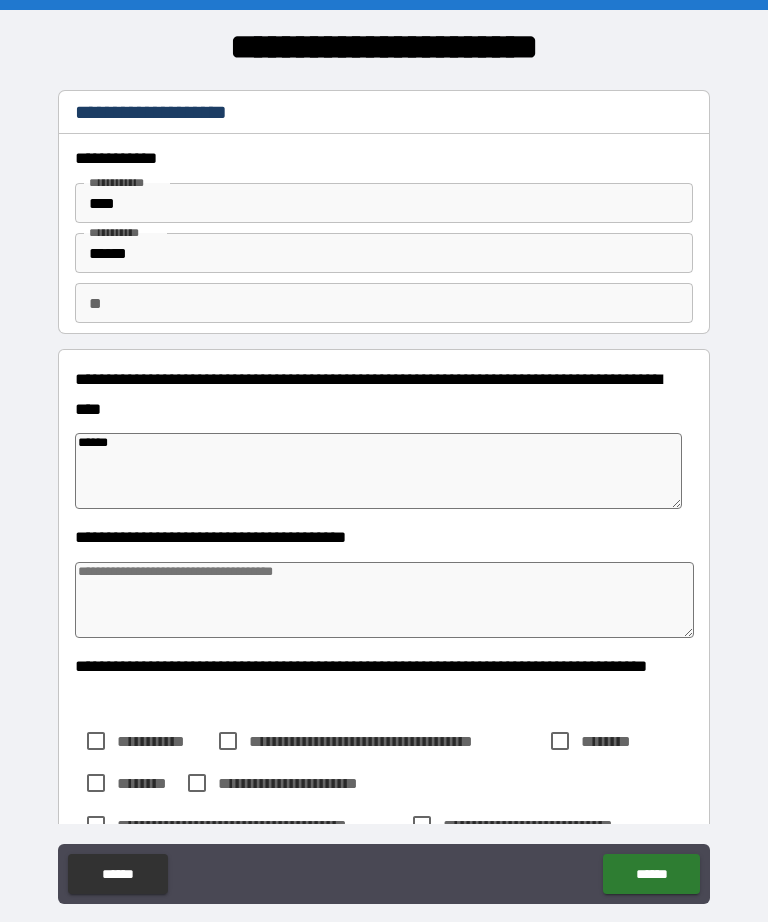 type on "*" 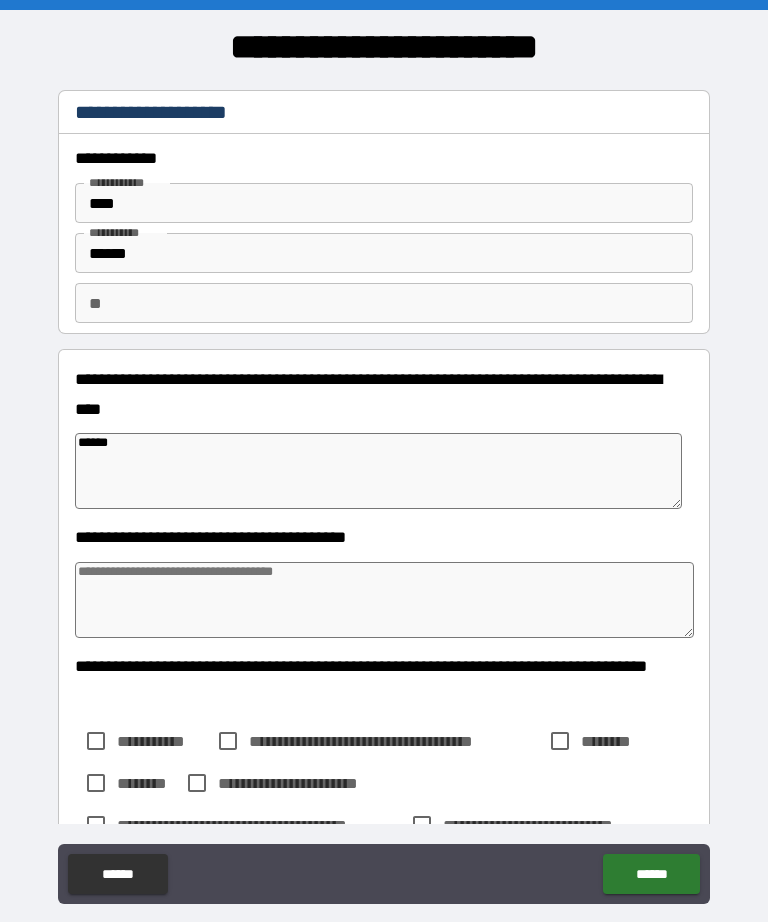 type on "*******" 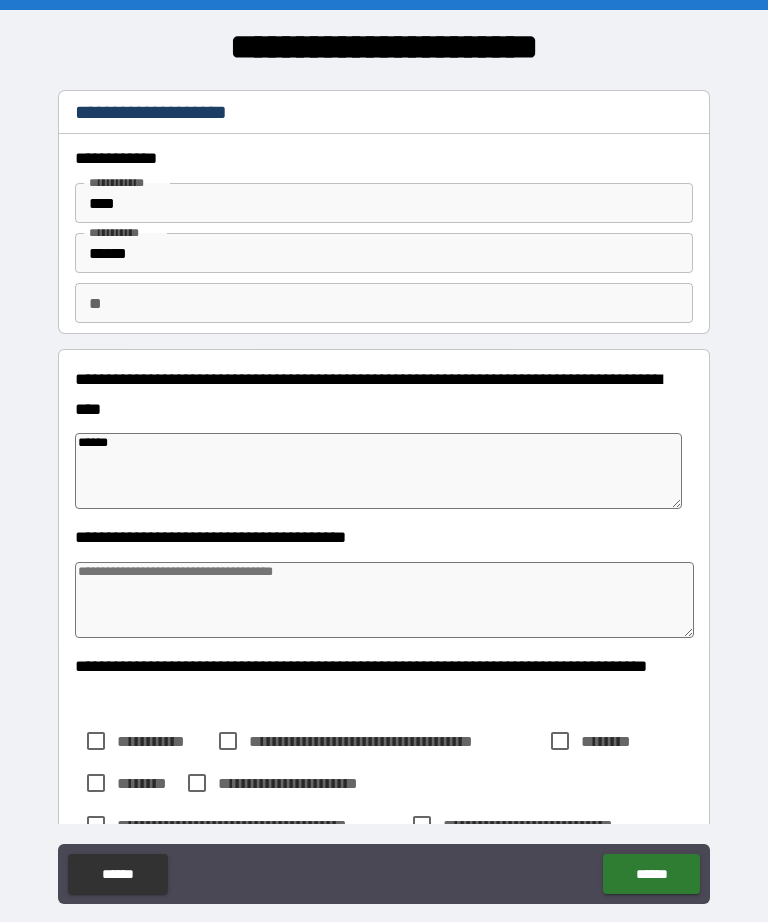 type on "*" 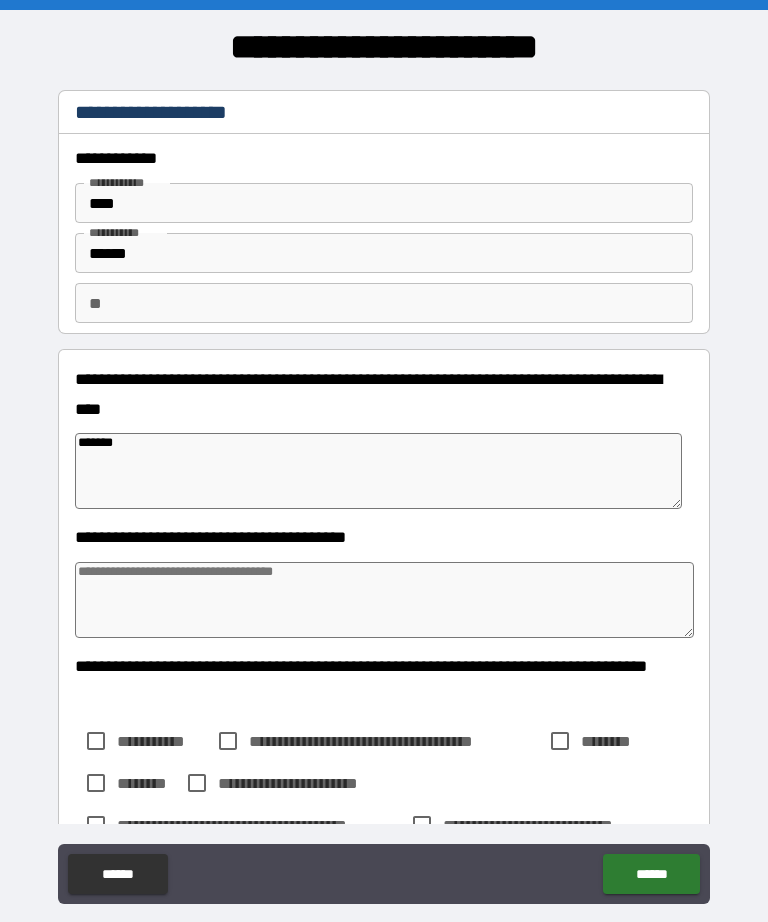 type on "*******" 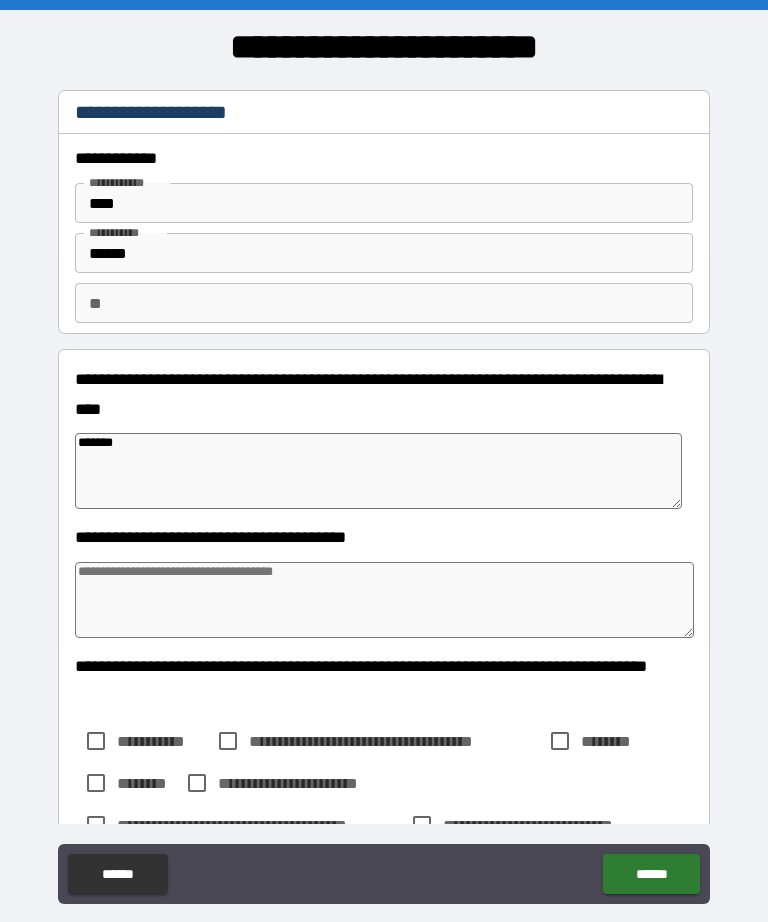 type on "*" 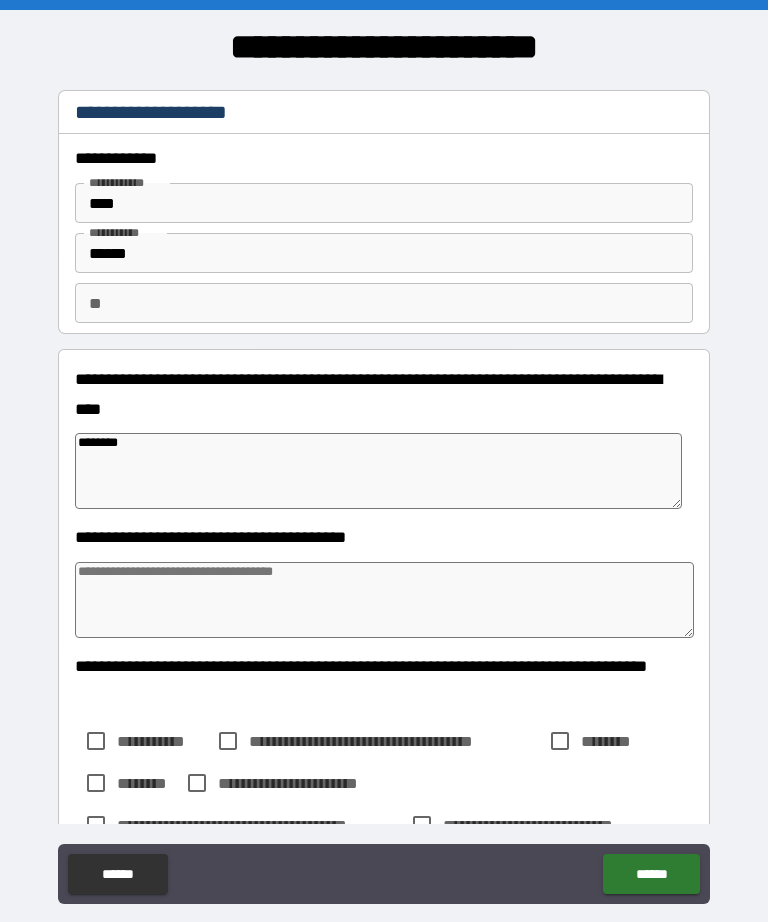 type on "*********" 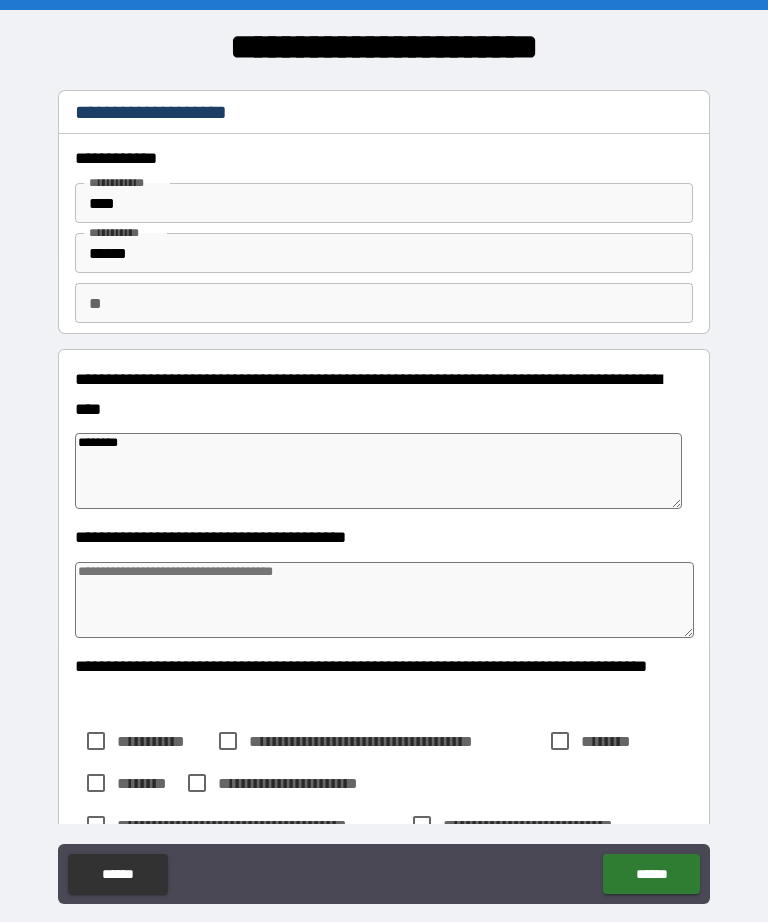 type on "*" 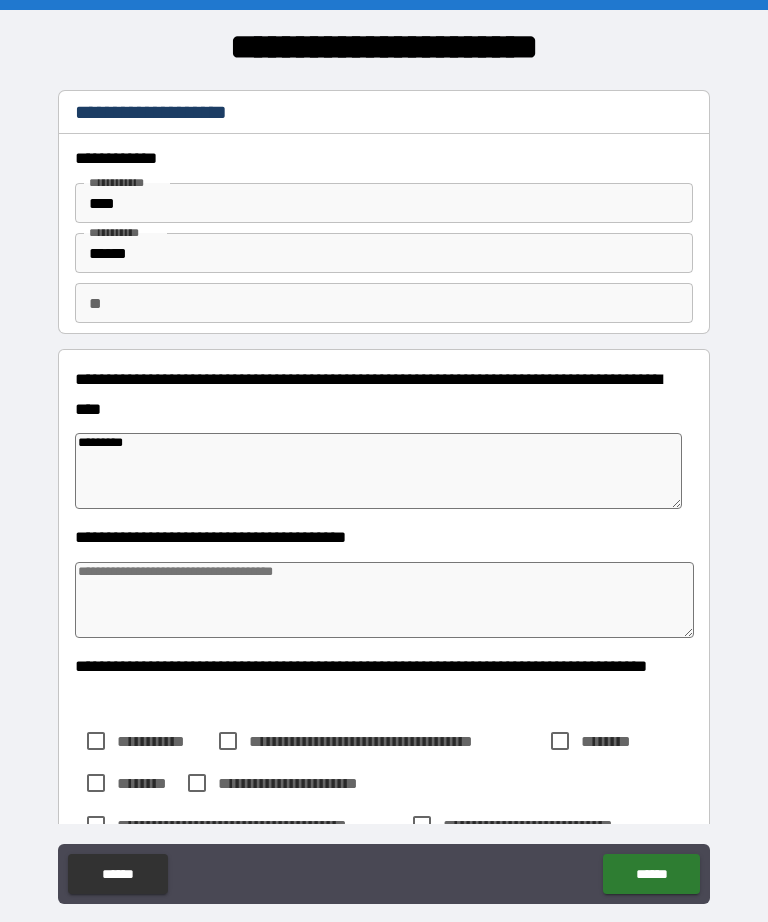 type on "**********" 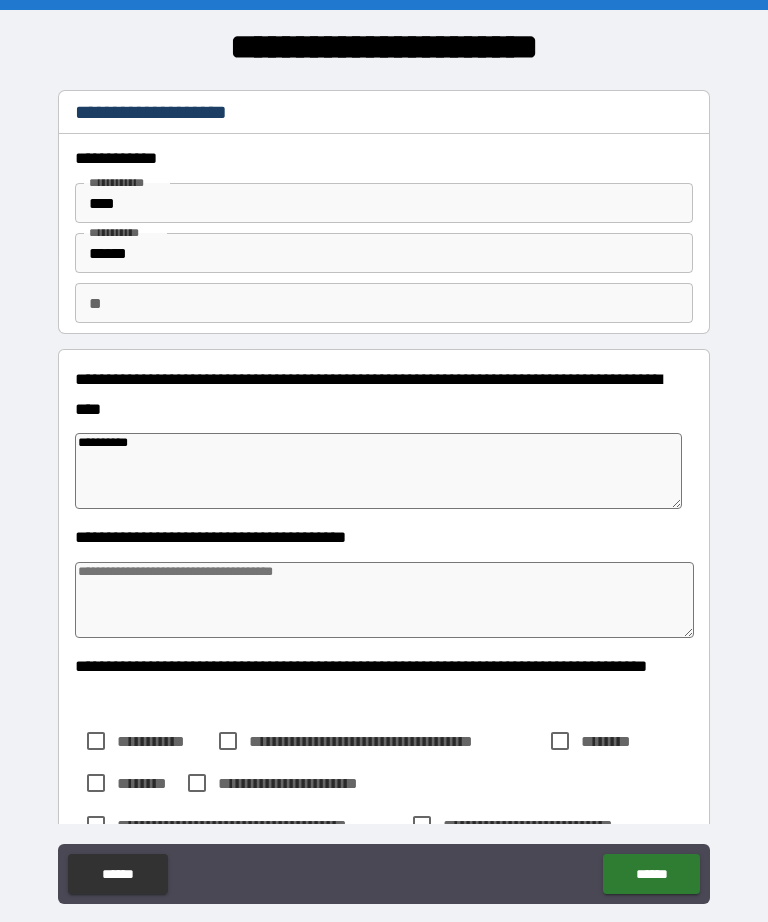 type on "*" 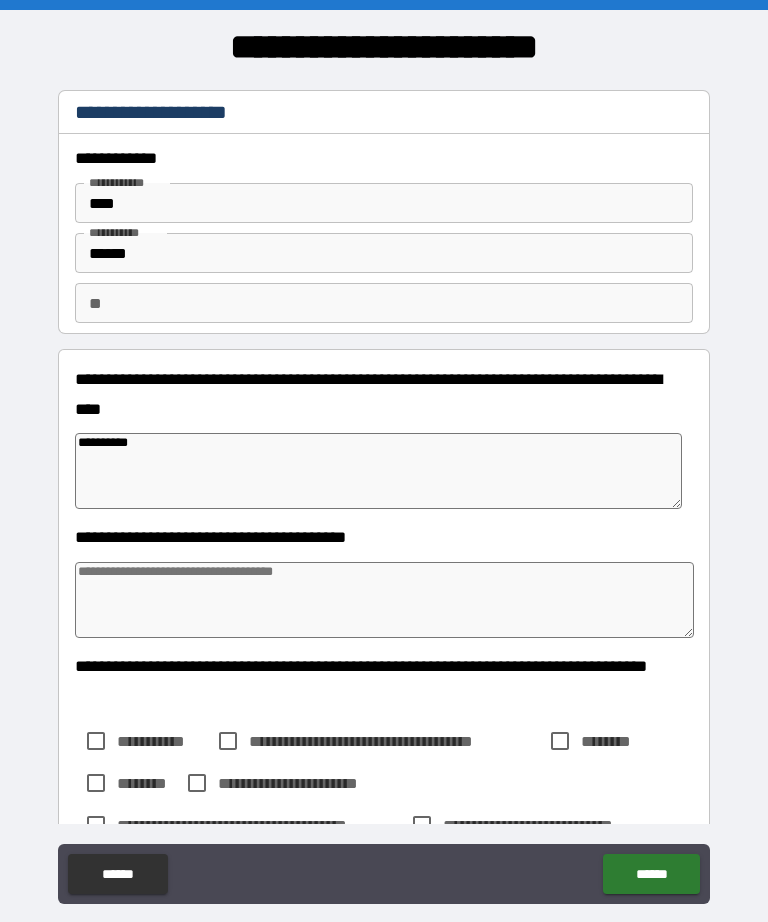 type on "**********" 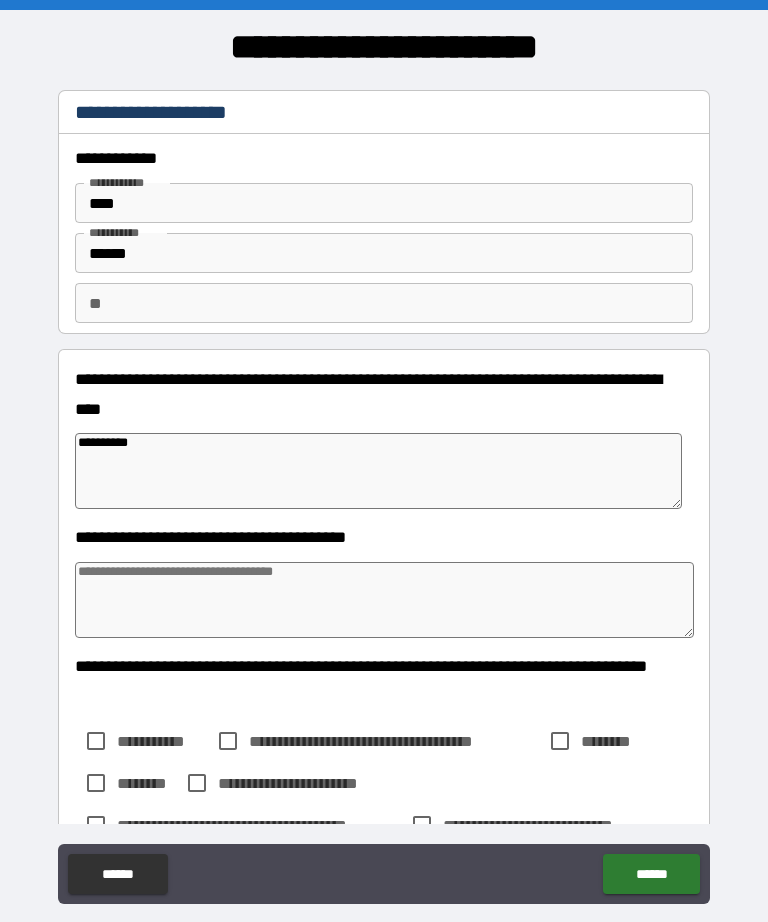 type on "*" 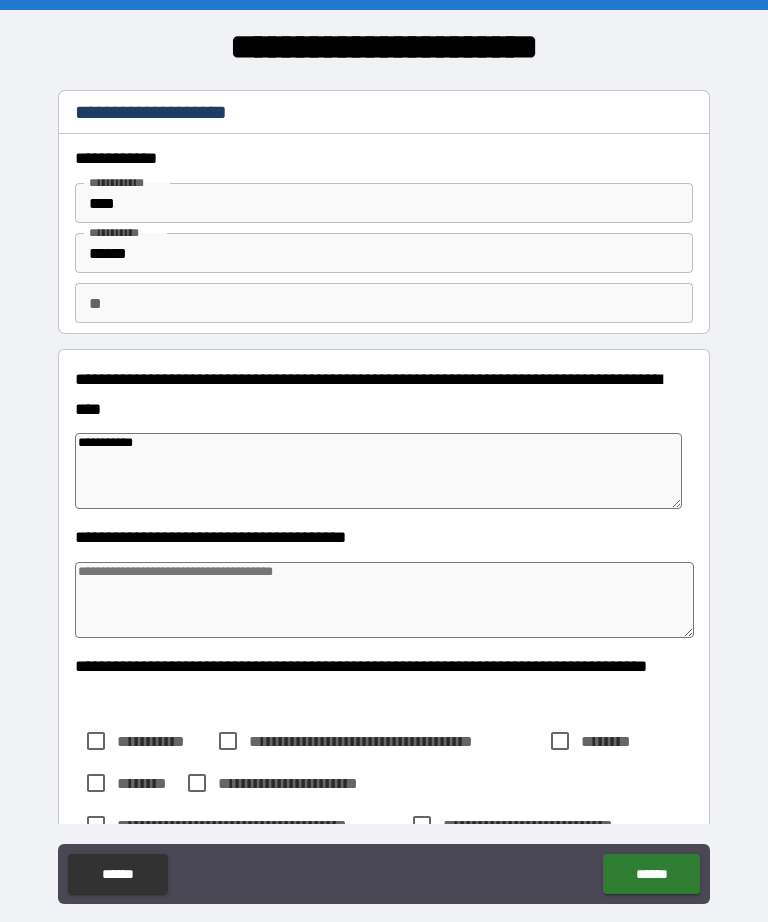 type on "**********" 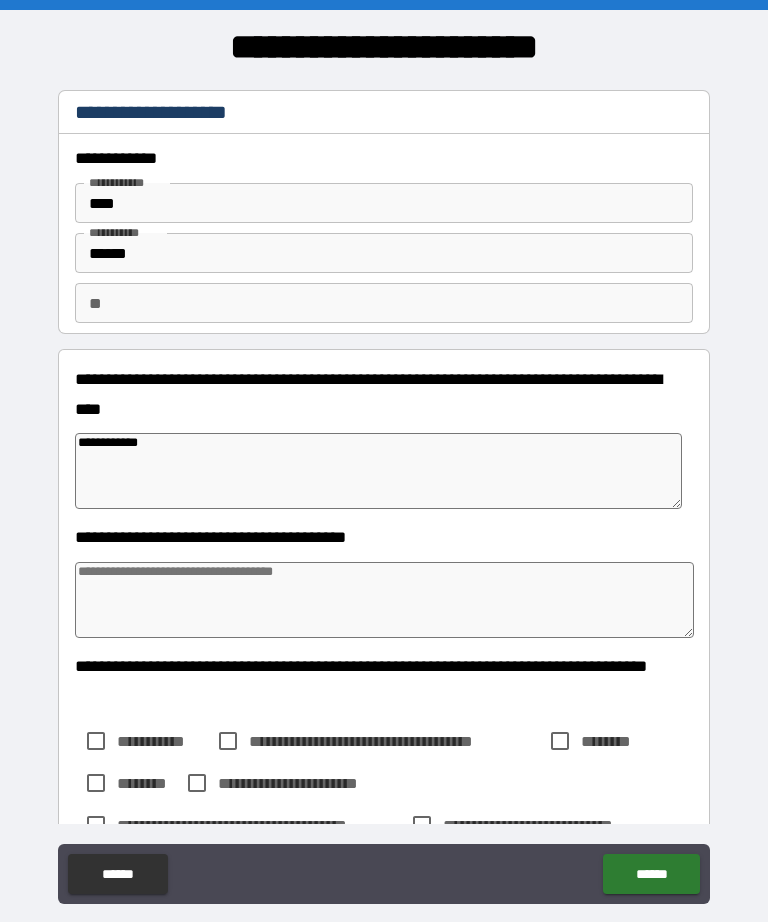 type on "*" 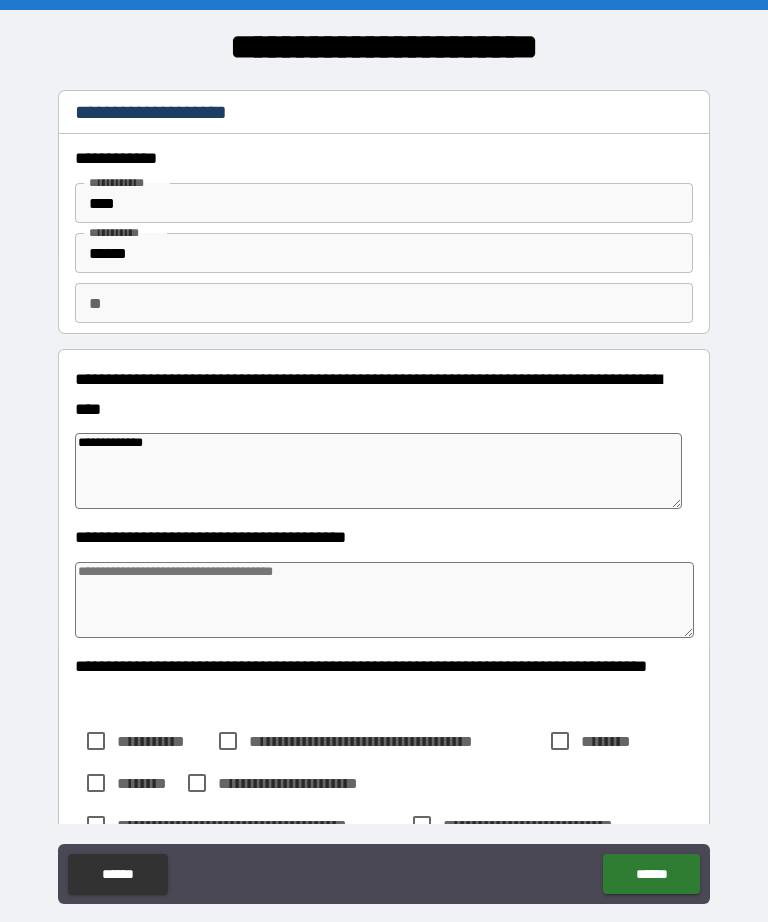 type on "**********" 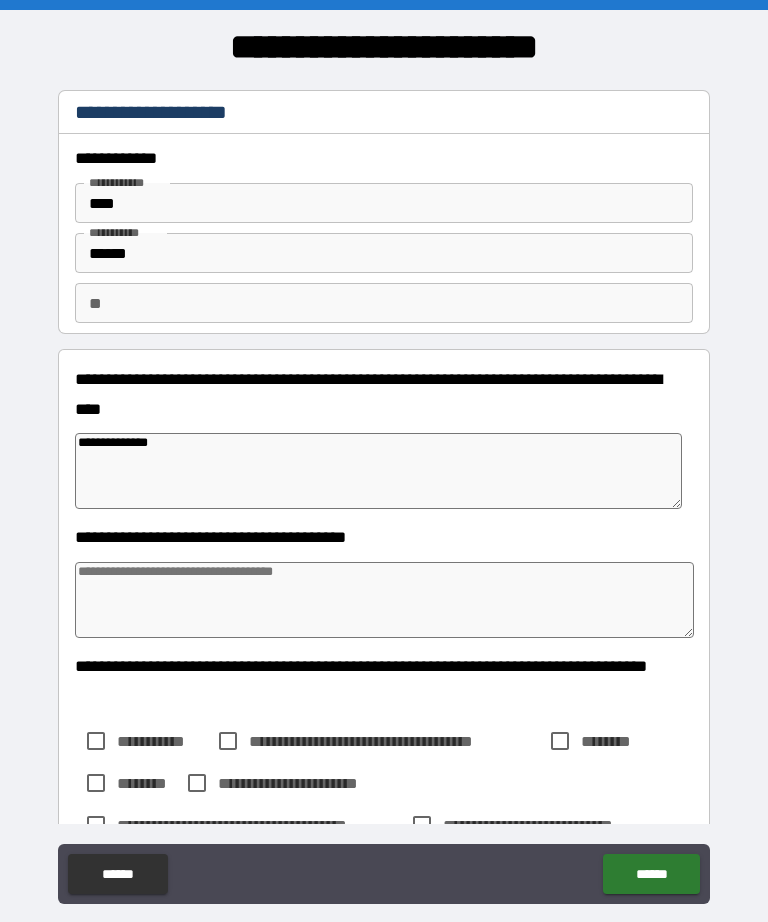 type on "**********" 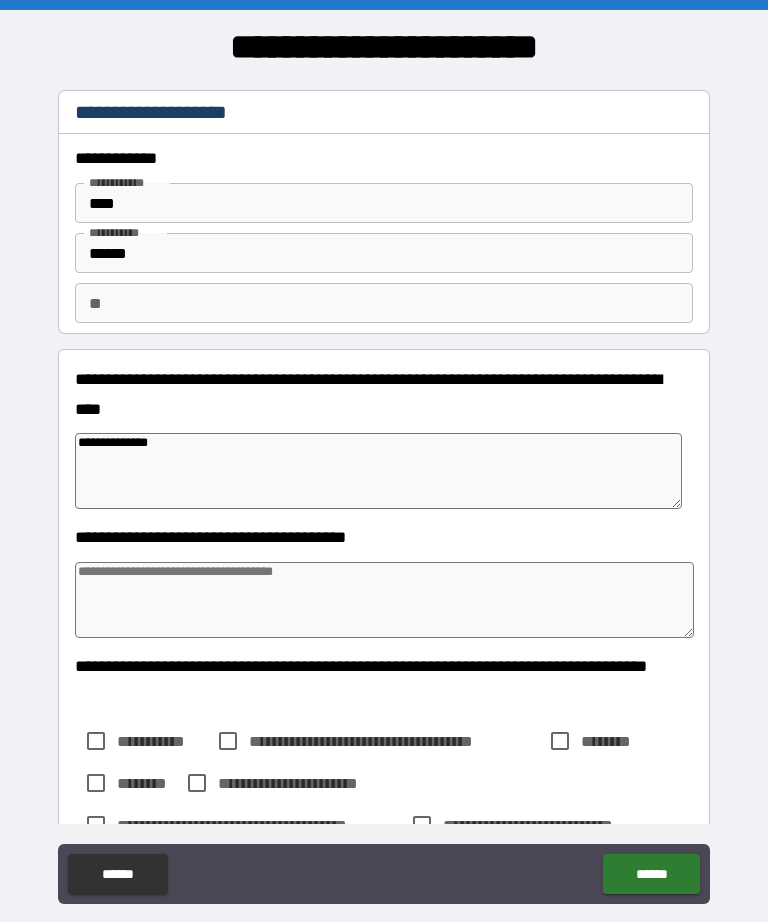 type on "*" 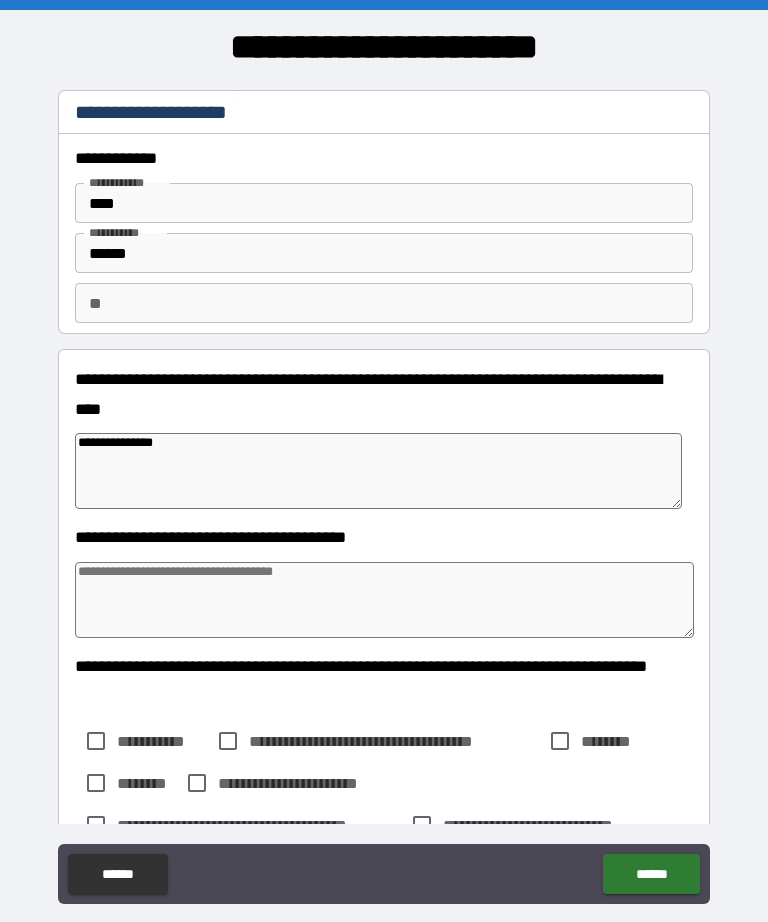 type on "**********" 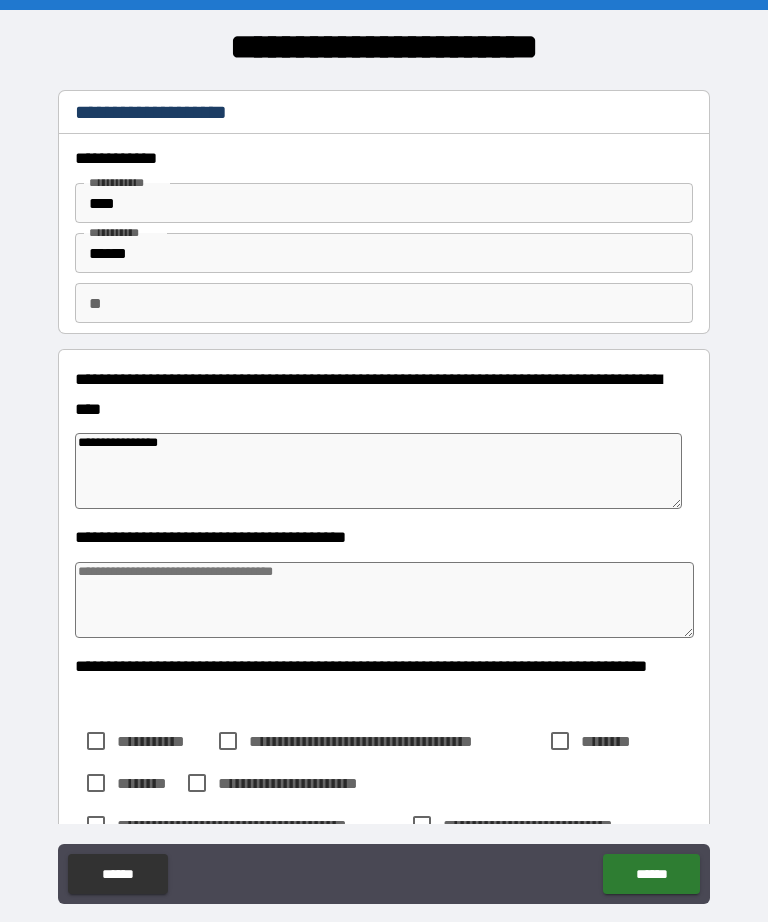 type on "**********" 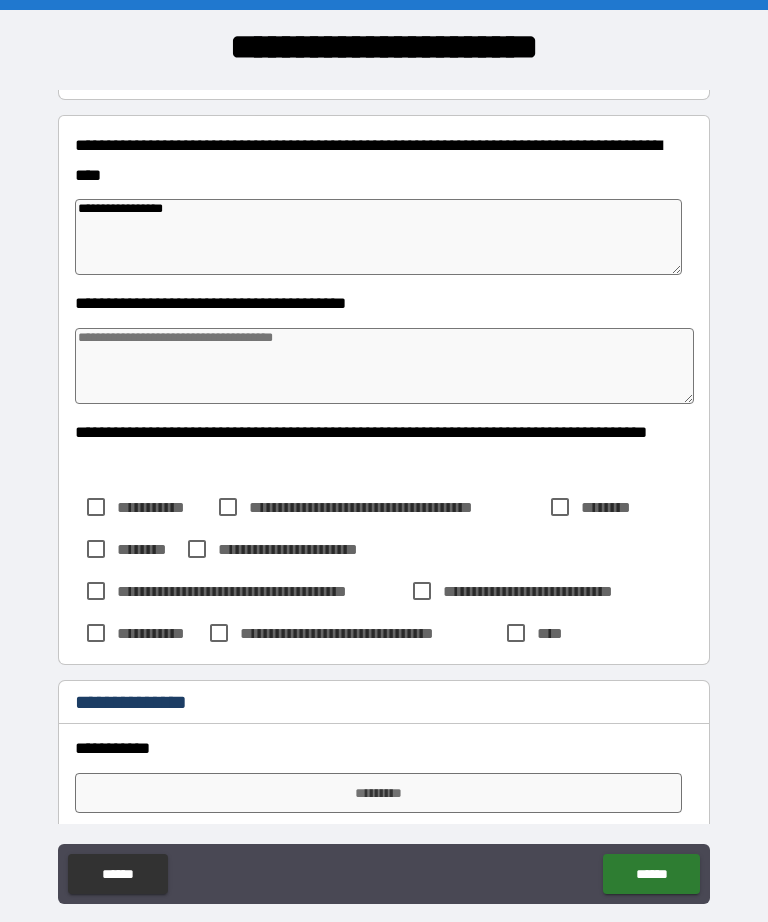 scroll, scrollTop: 236, scrollLeft: 0, axis: vertical 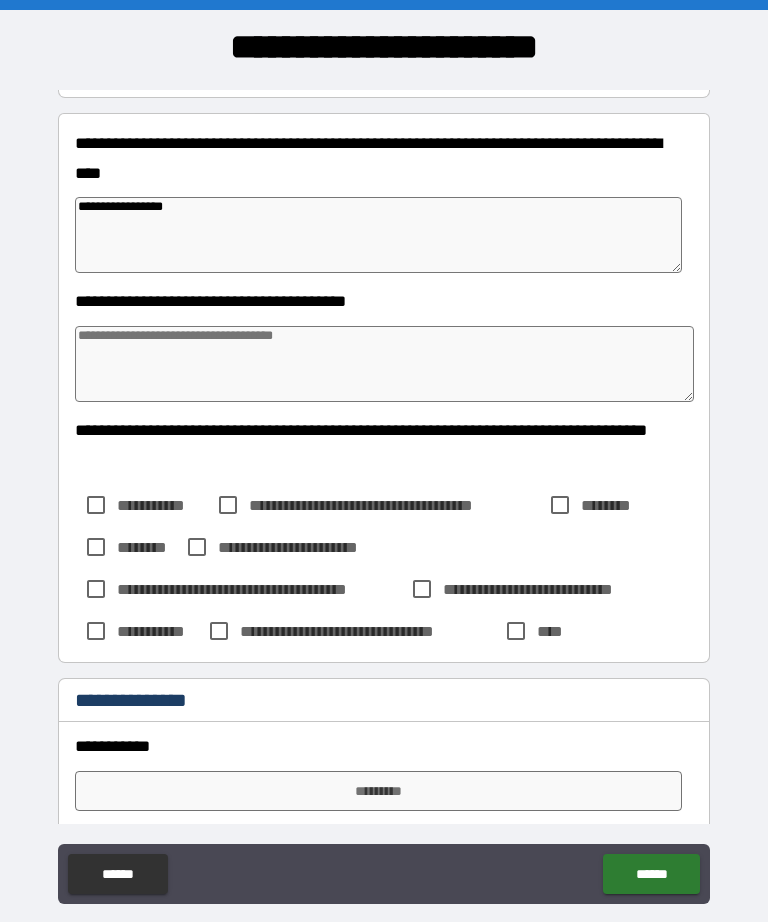 type on "**********" 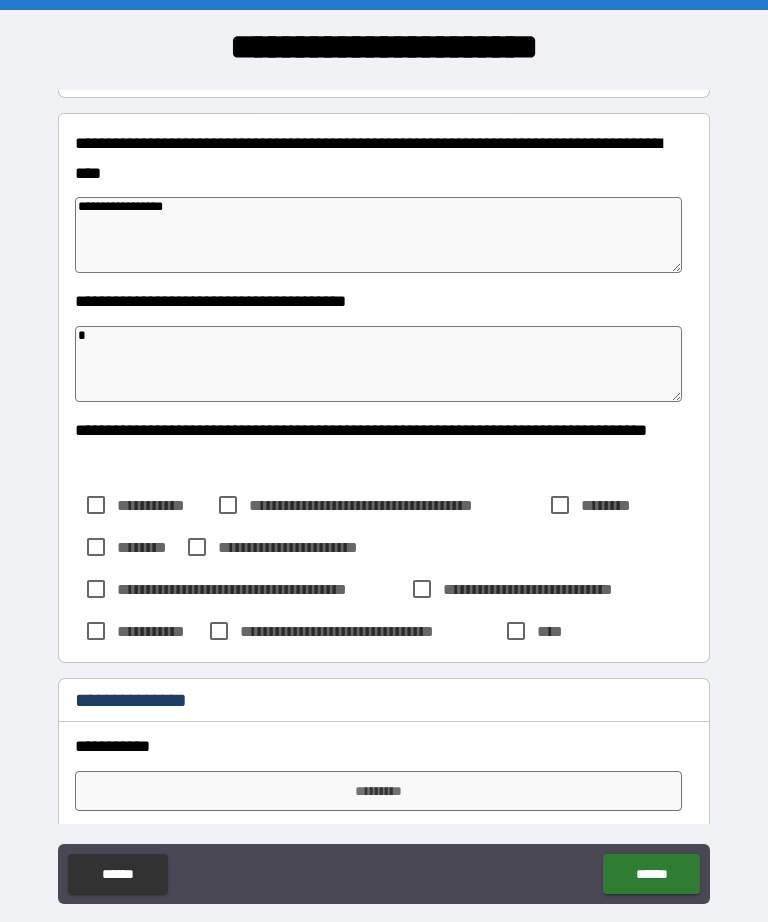 type on "*" 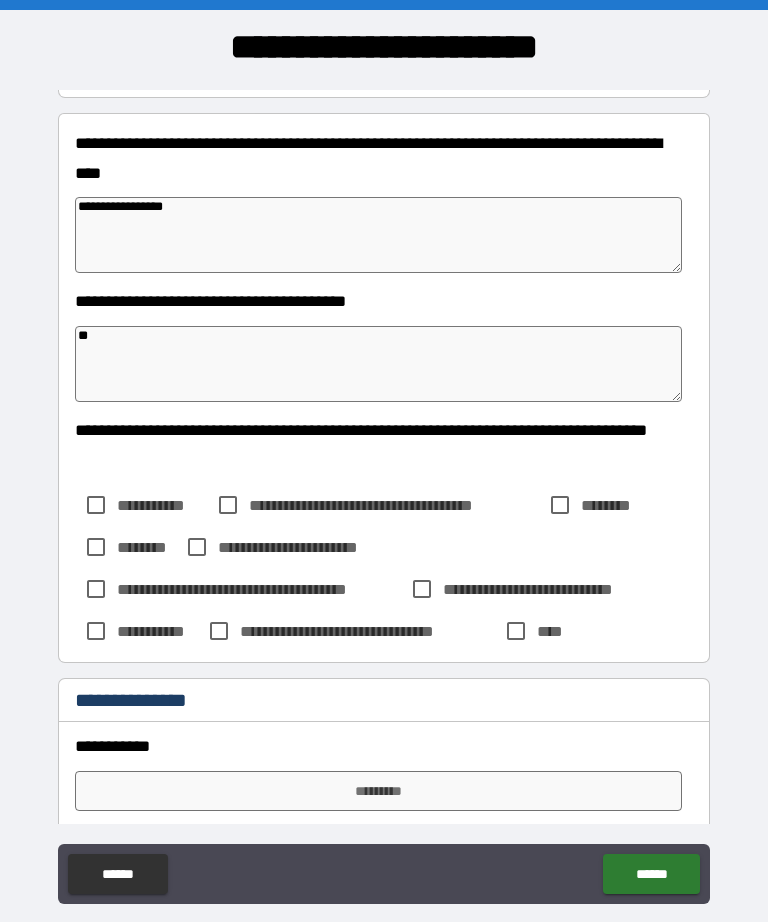 type on "*" 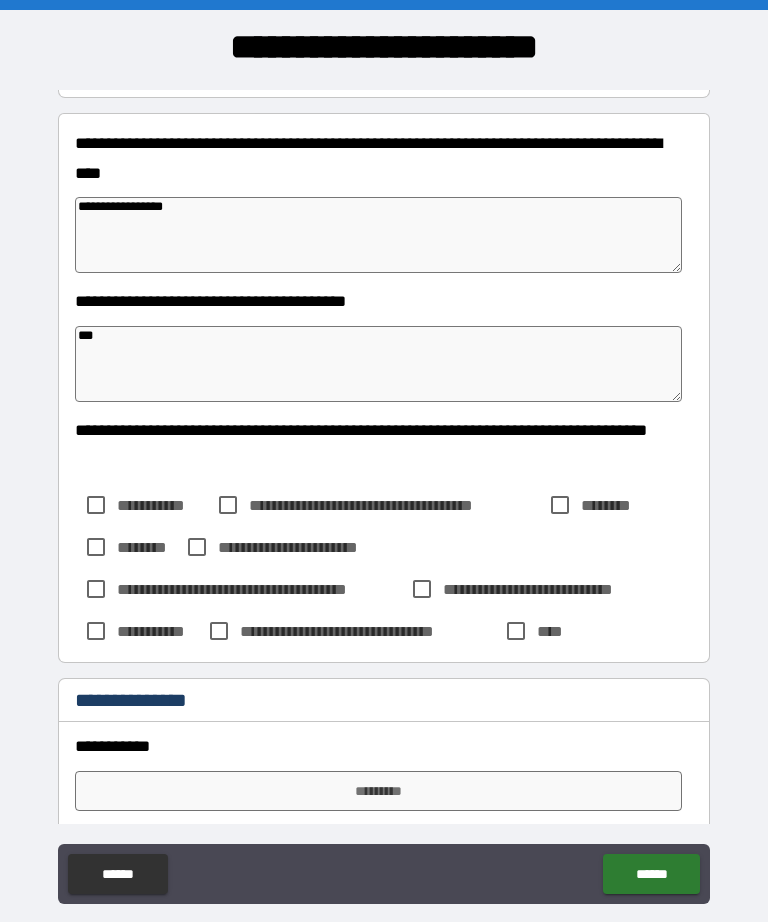 type on "*" 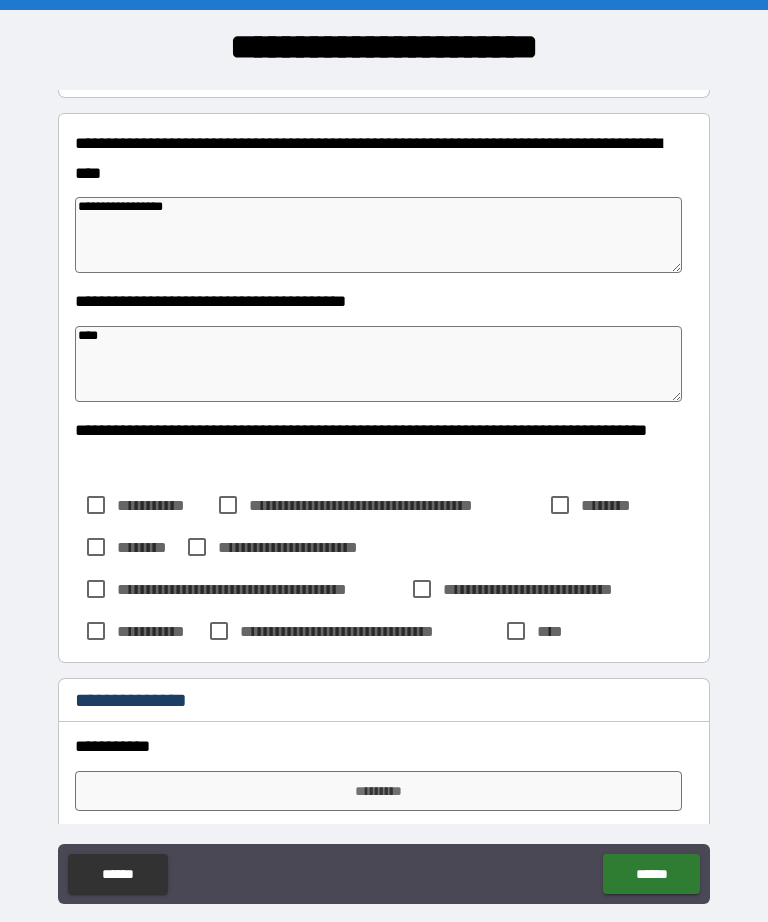 type on "*" 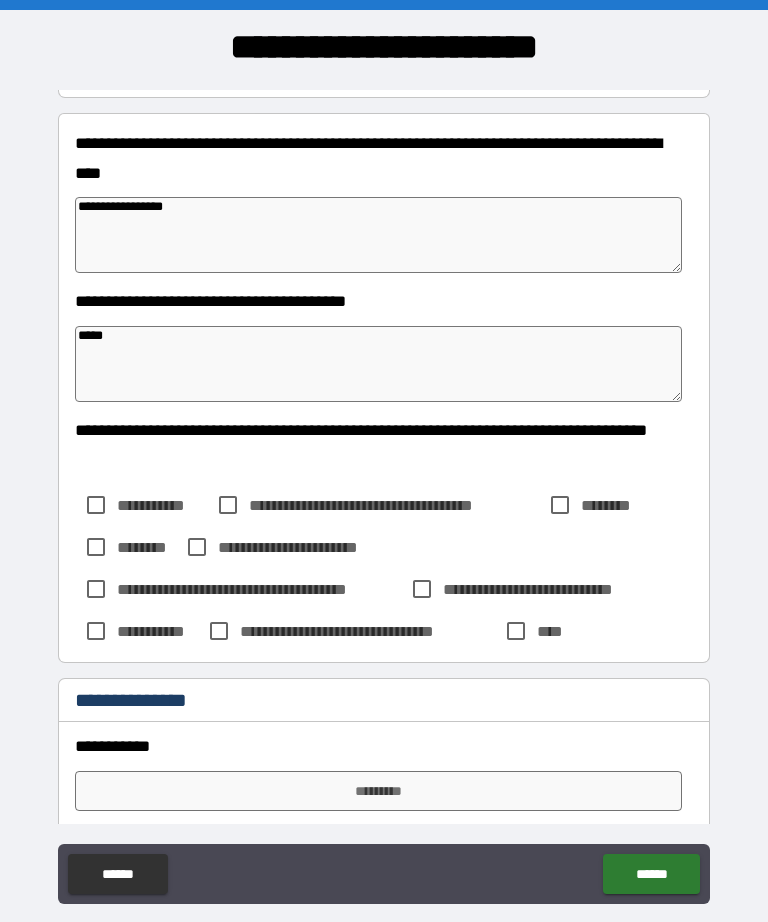 type on "*" 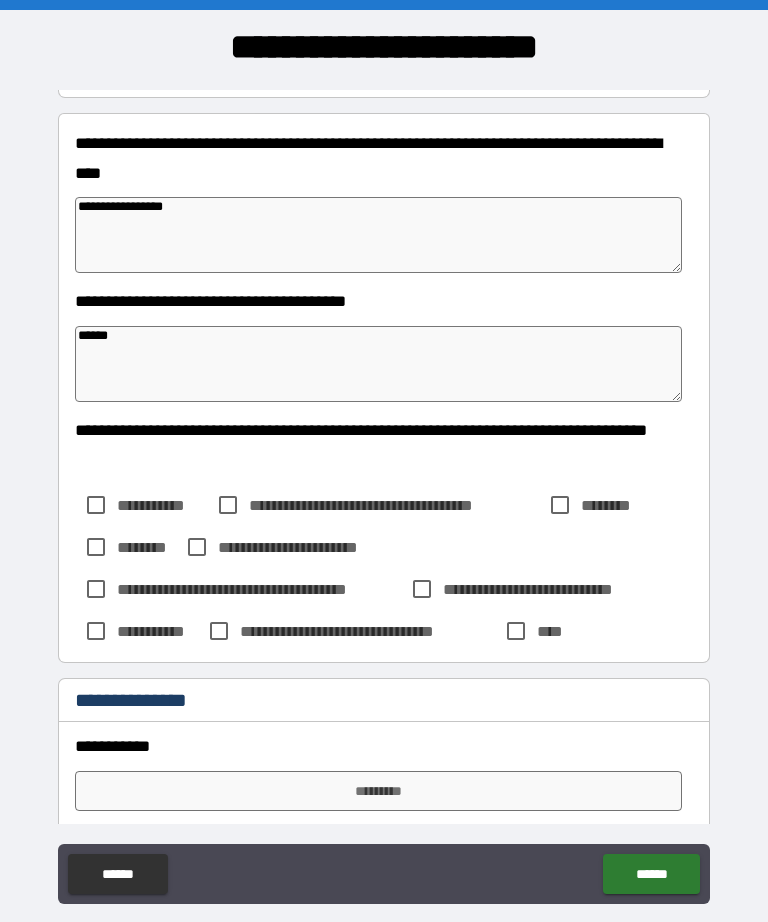 type on "*" 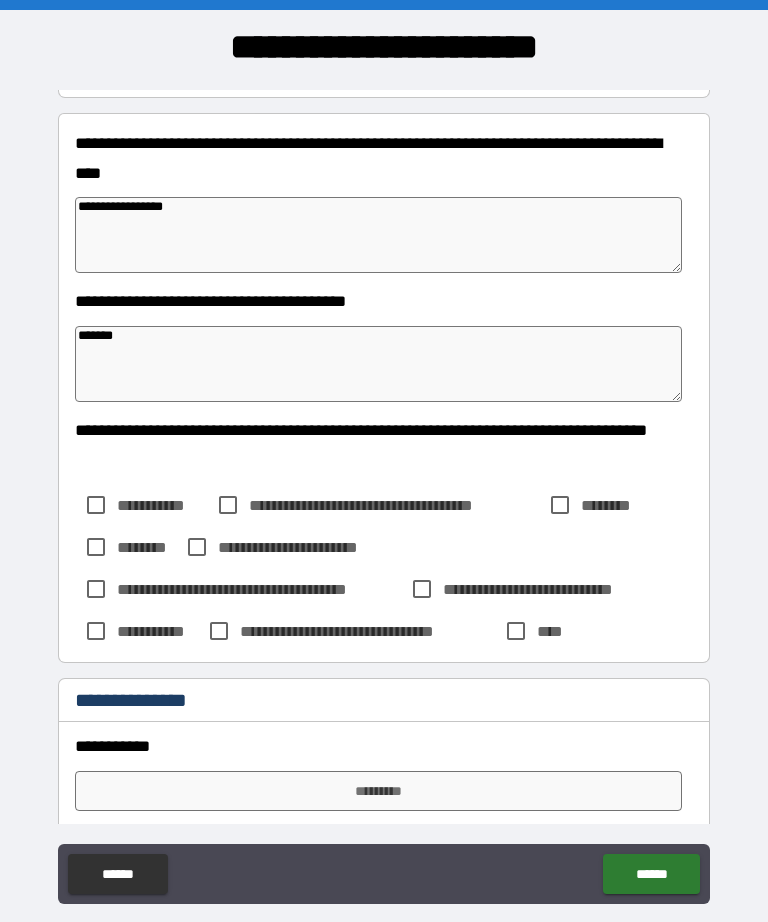 type on "*" 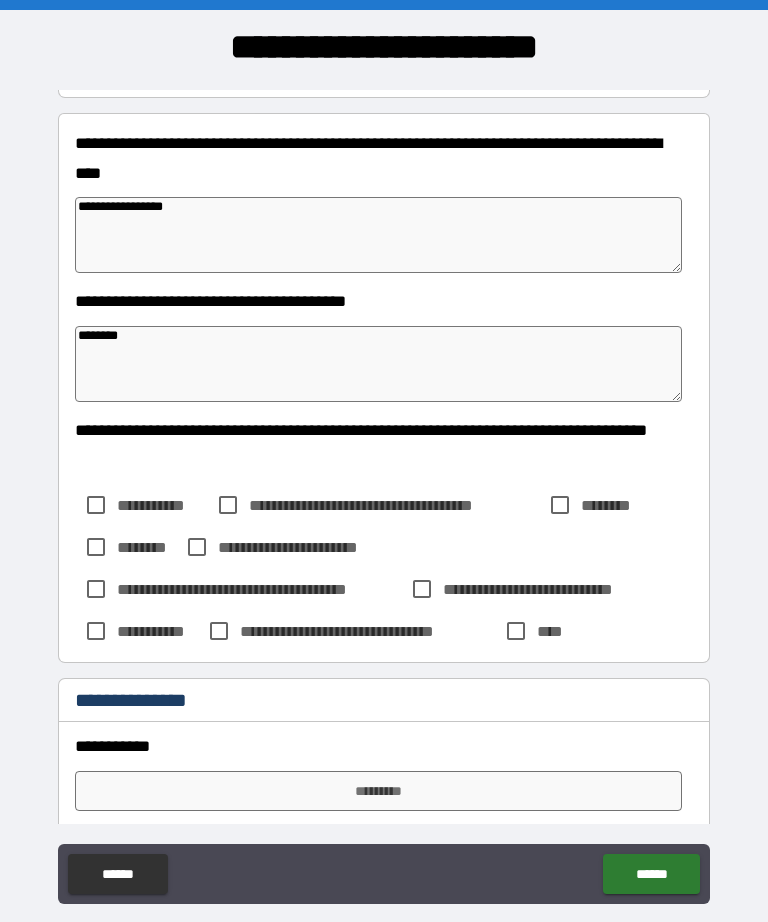 type on "********" 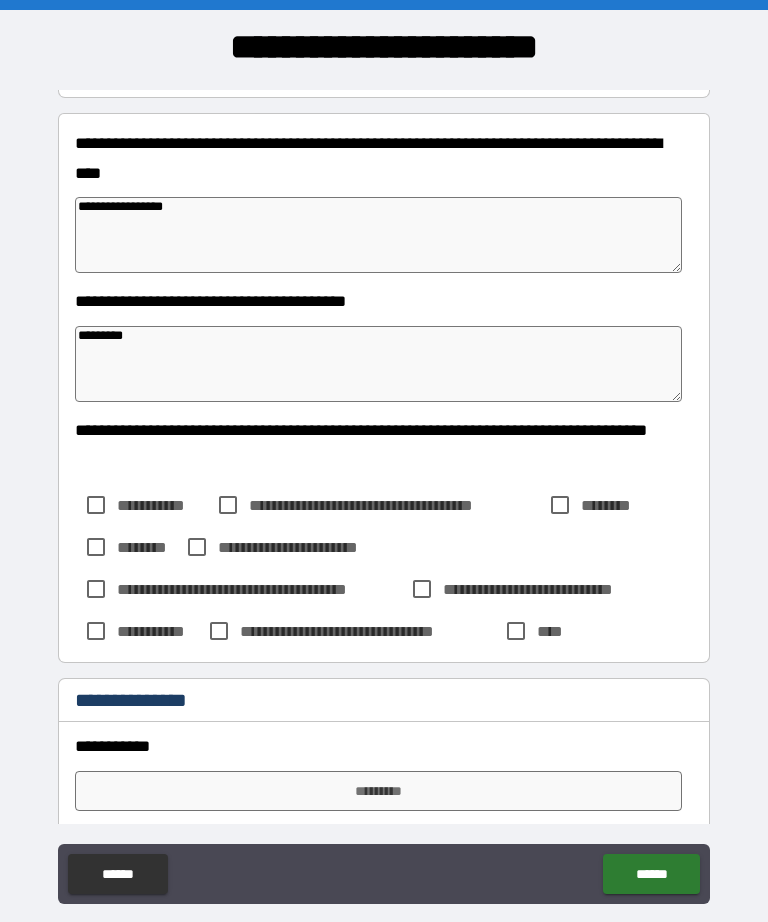 type on "*" 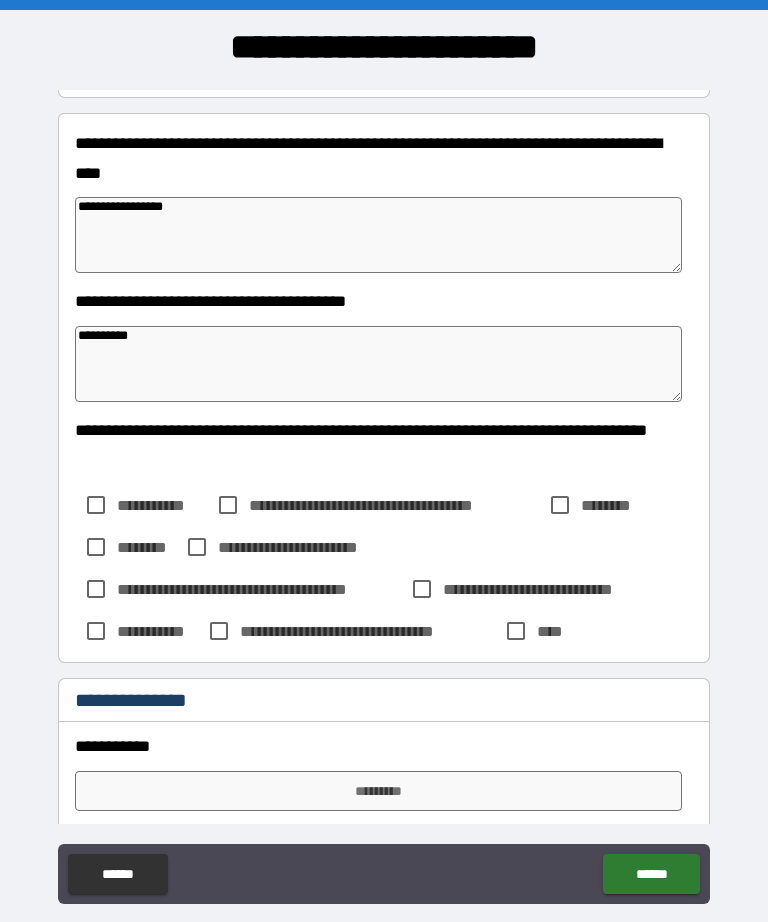 type on "*" 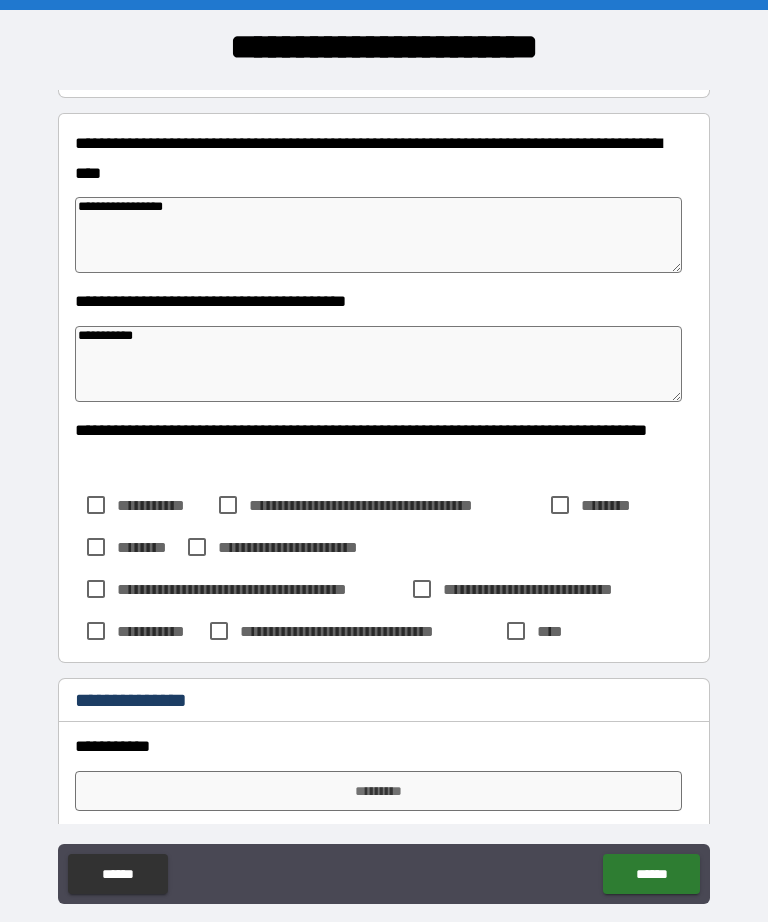 type on "*" 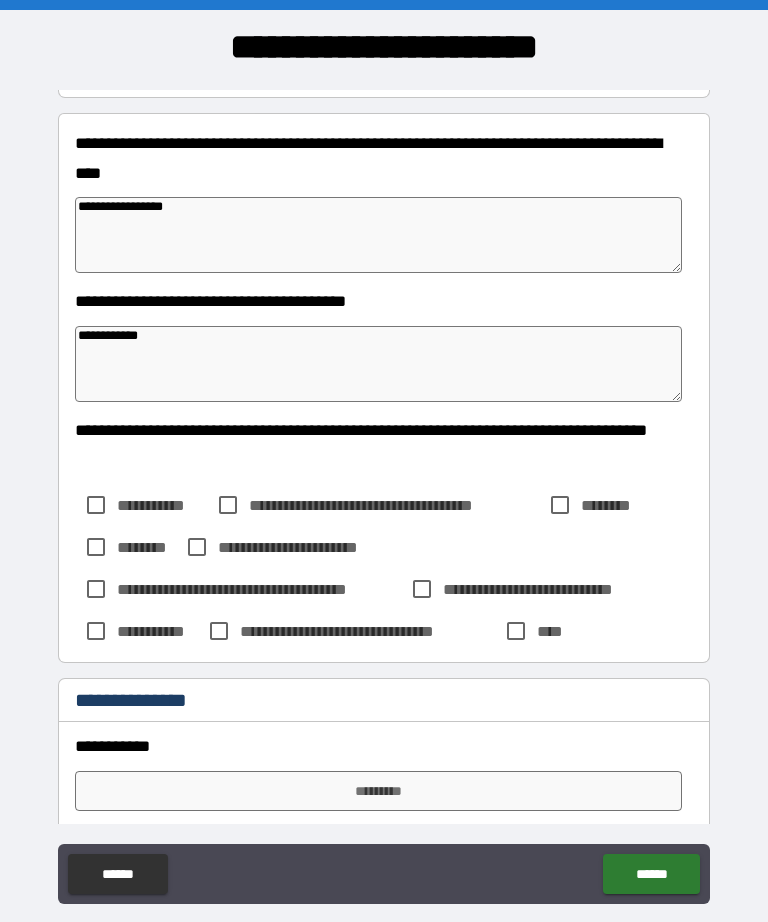 type on "*" 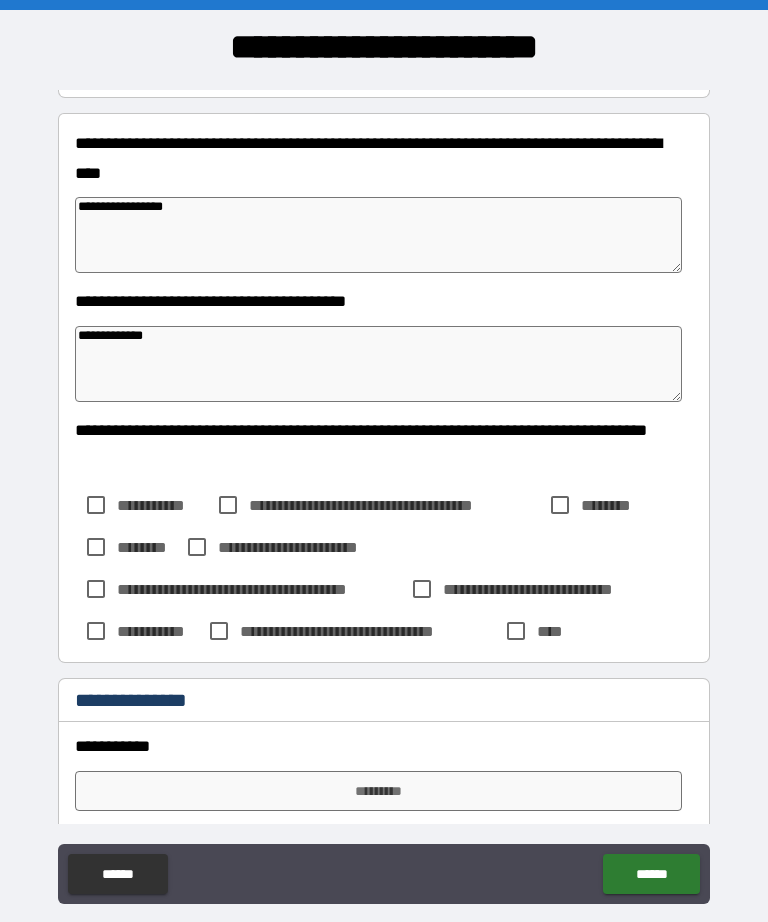 type on "*" 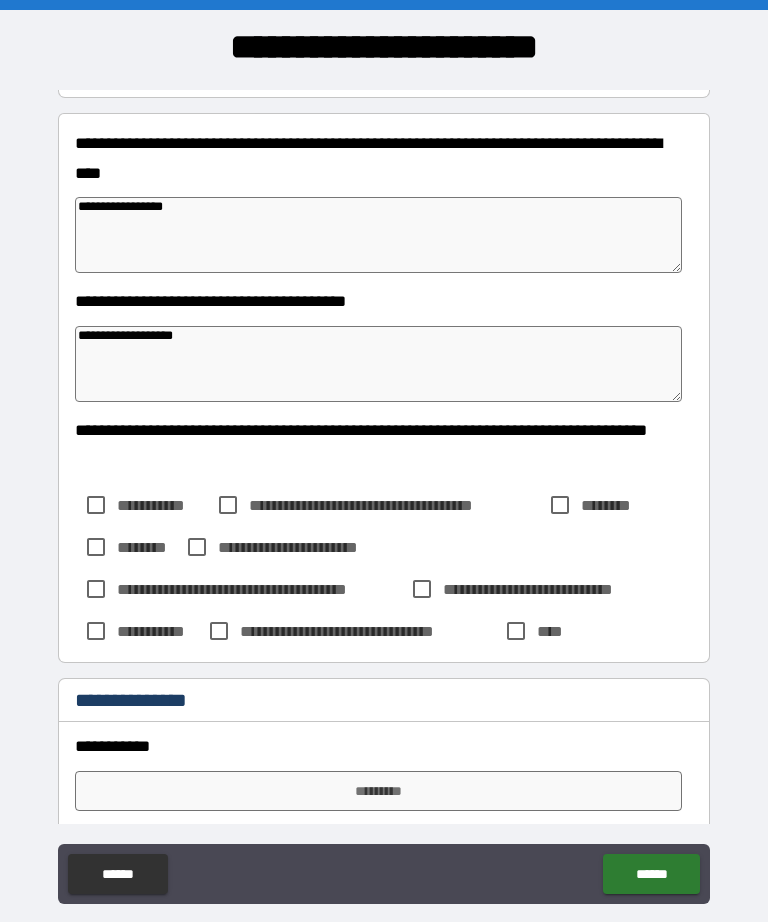type on "*" 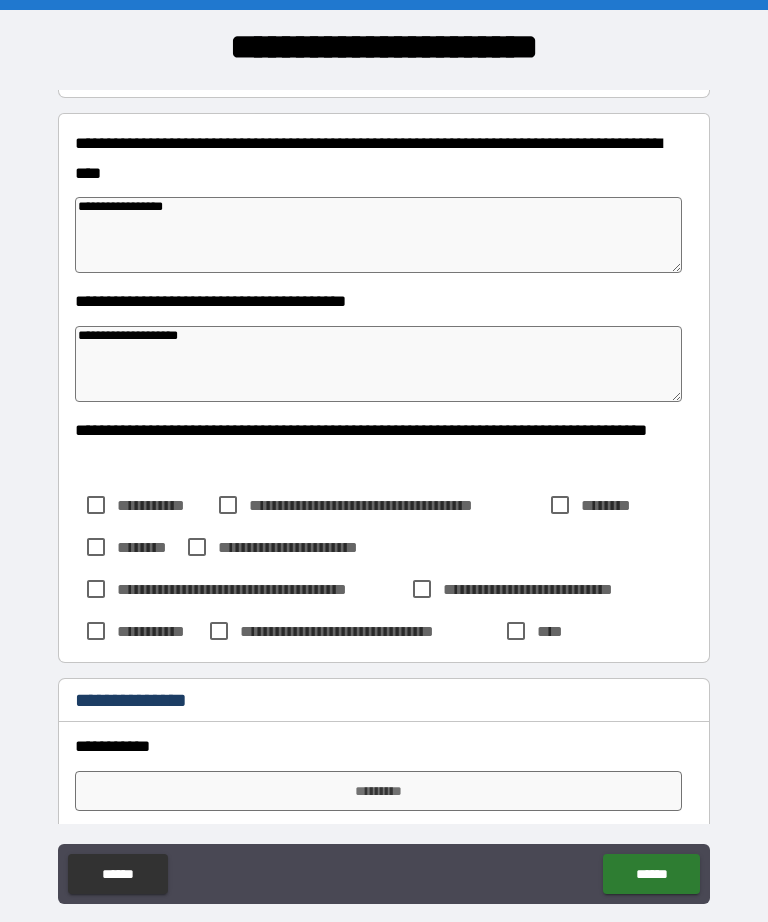 scroll, scrollTop: 254, scrollLeft: 0, axis: vertical 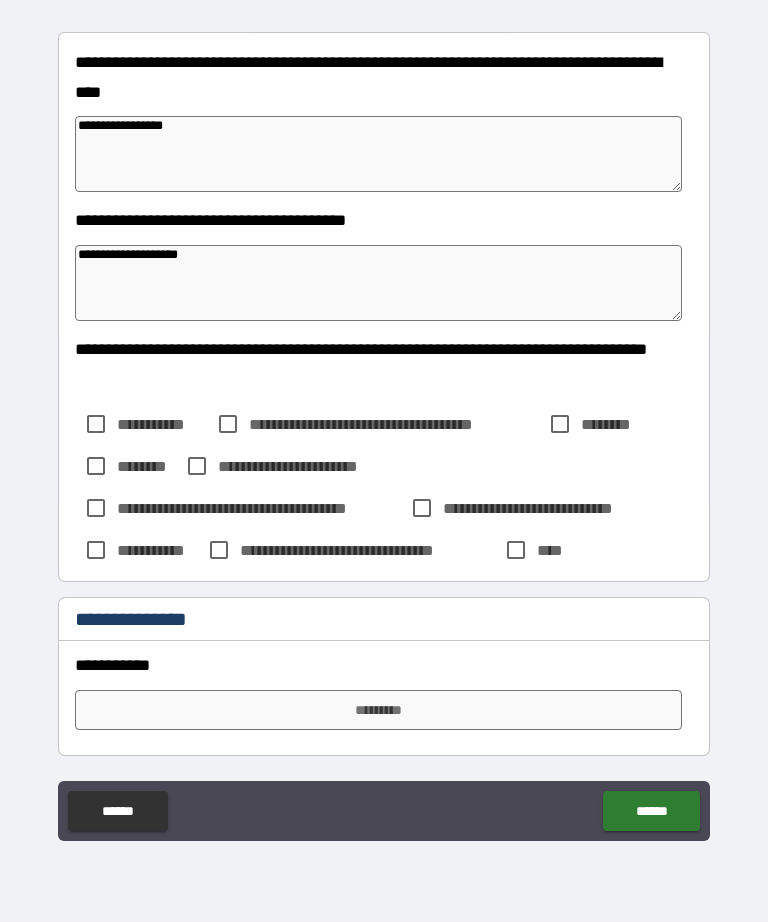 type on "**********" 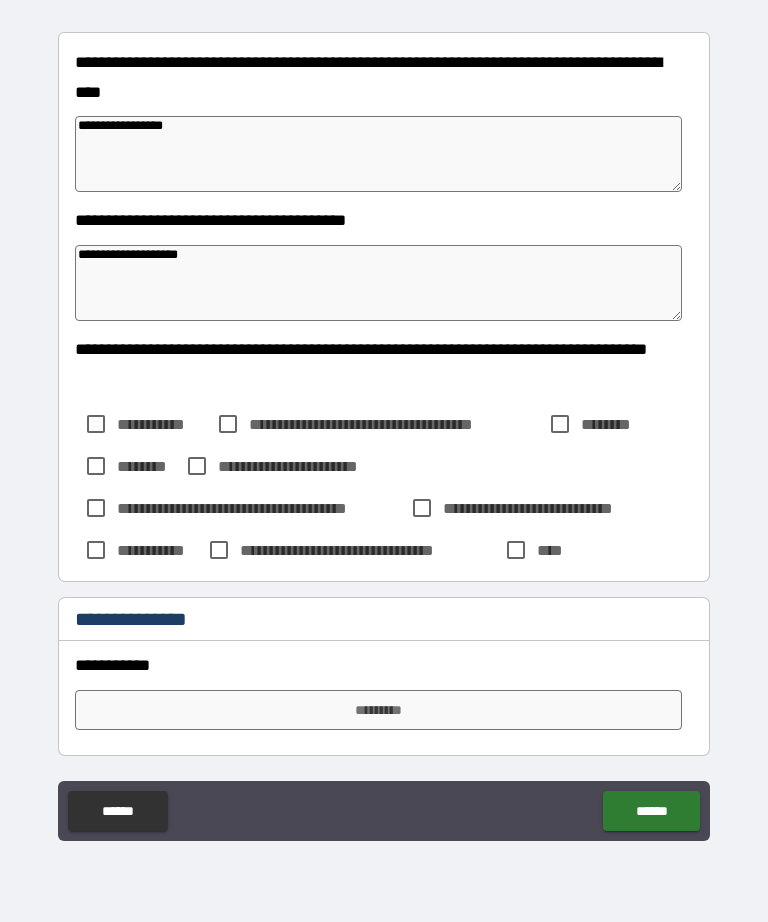 type on "*" 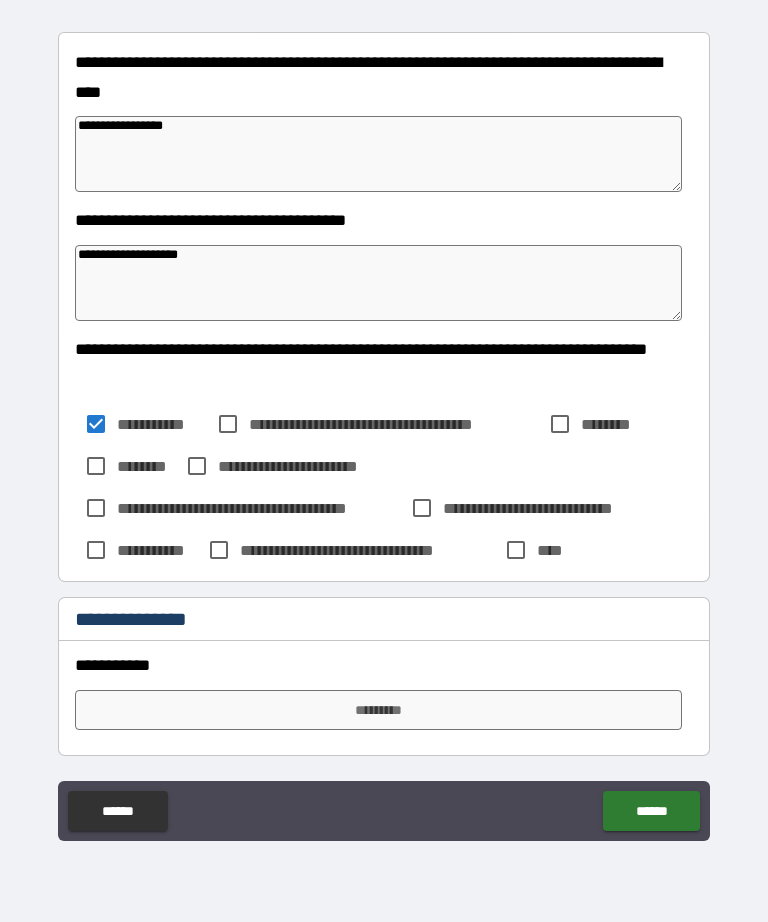scroll, scrollTop: 249, scrollLeft: 0, axis: vertical 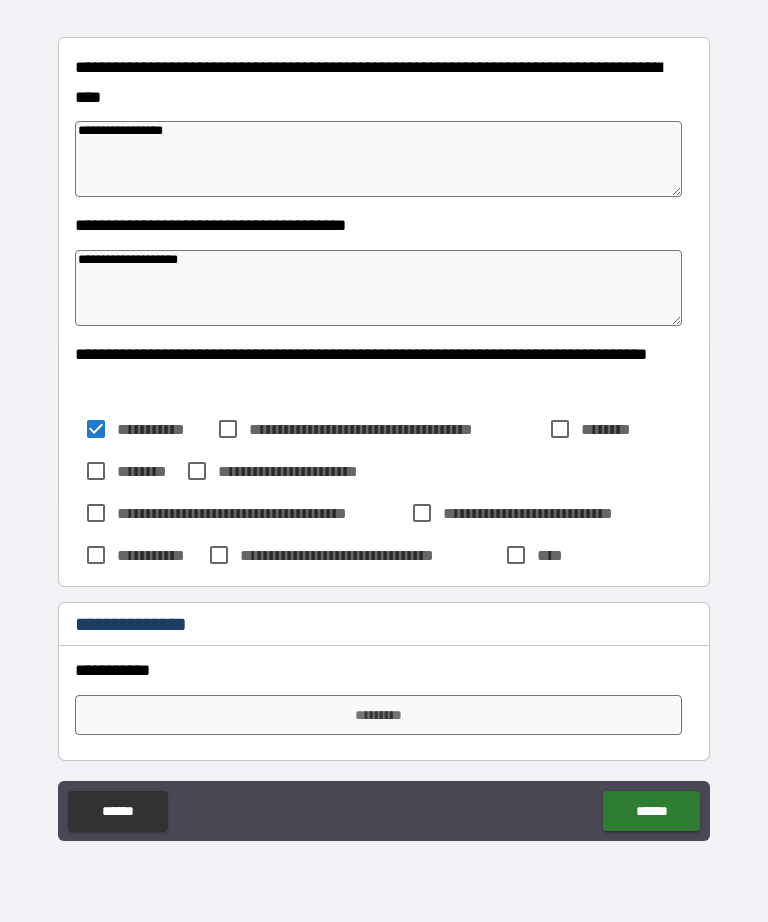 type on "*" 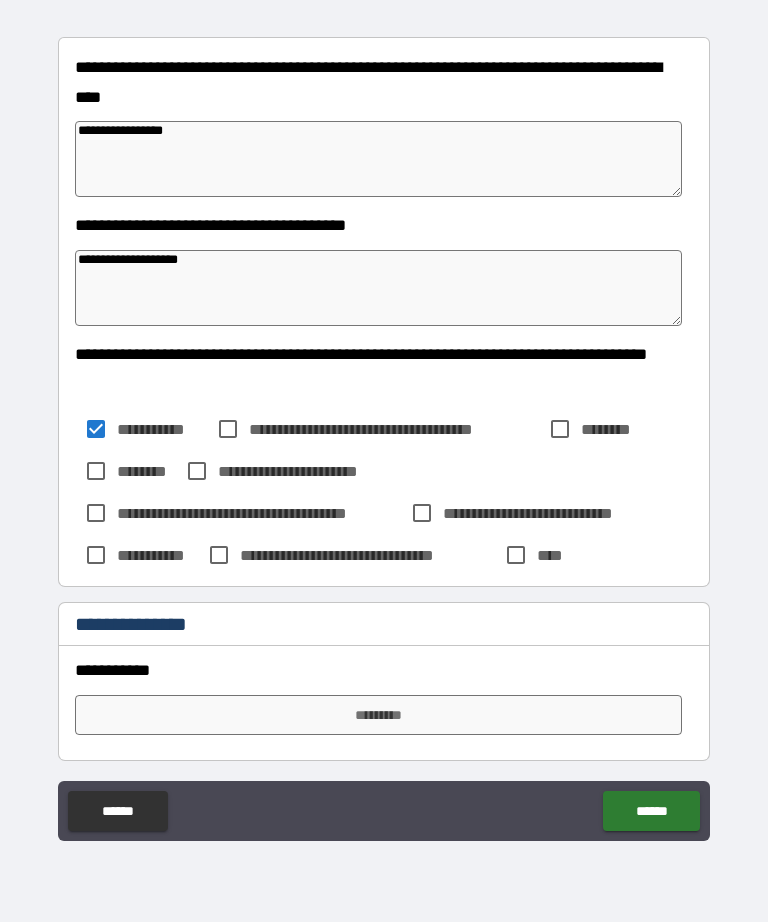 type on "*" 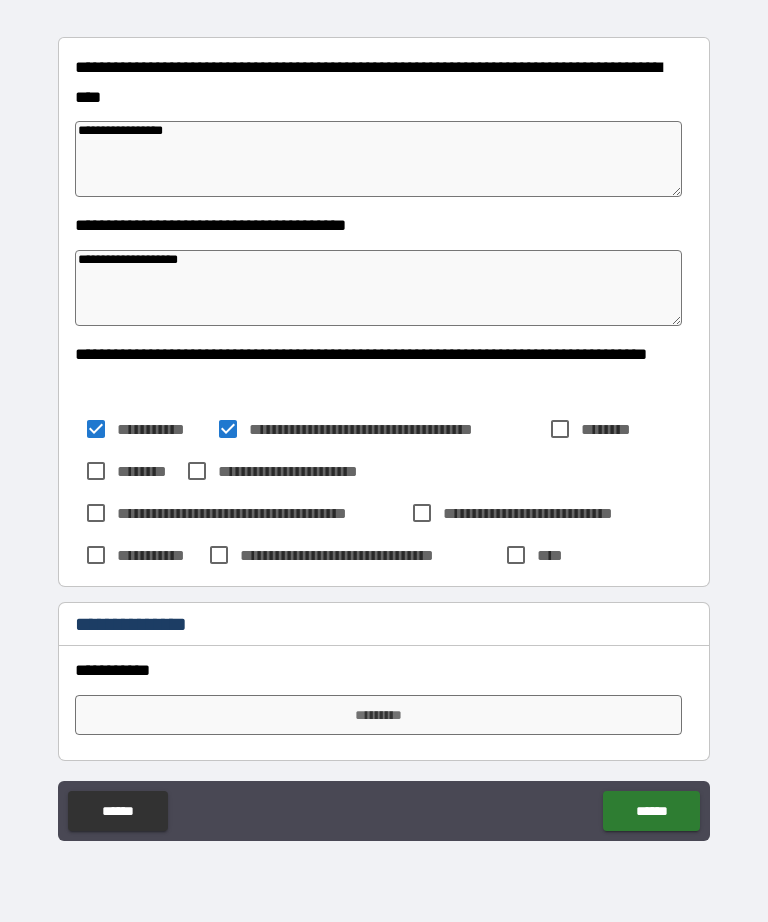 type on "*" 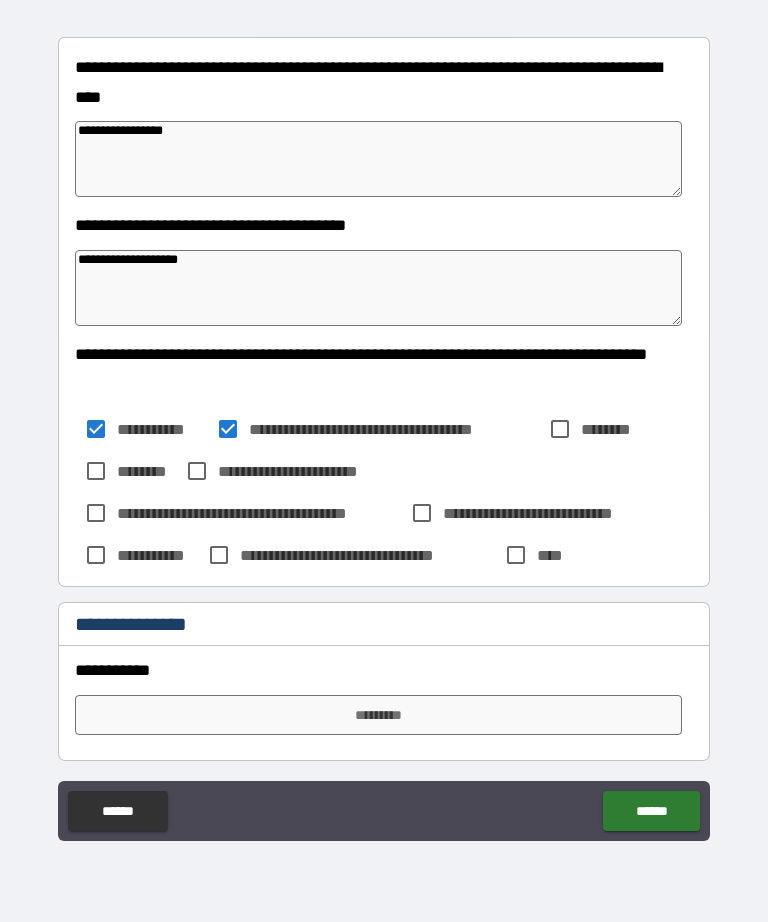 type on "*" 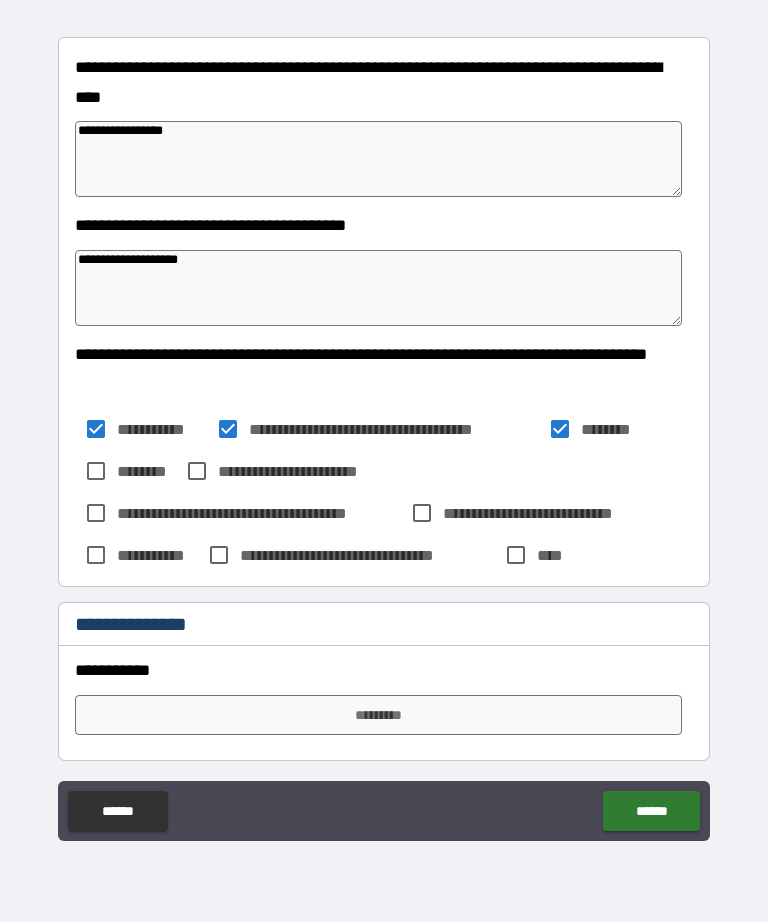 type on "*" 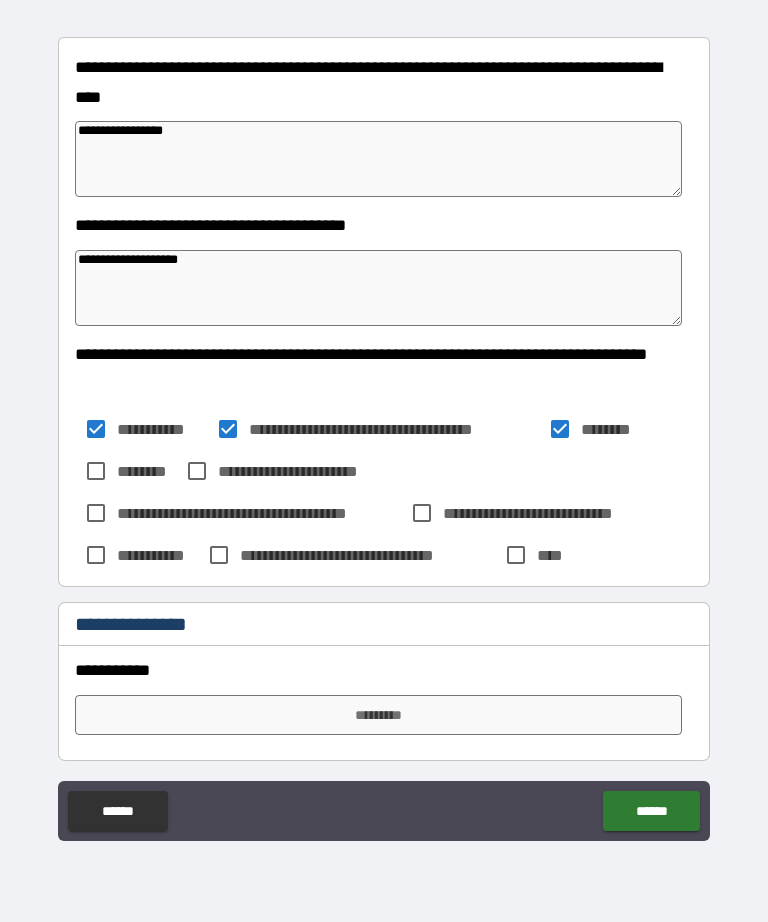 type on "*" 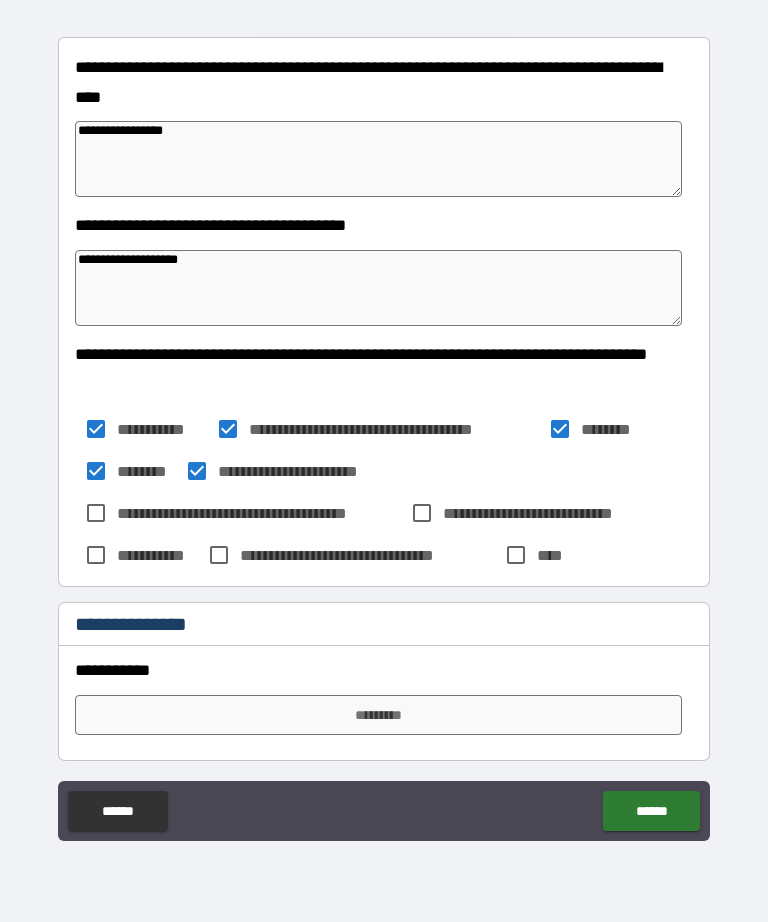 type on "*" 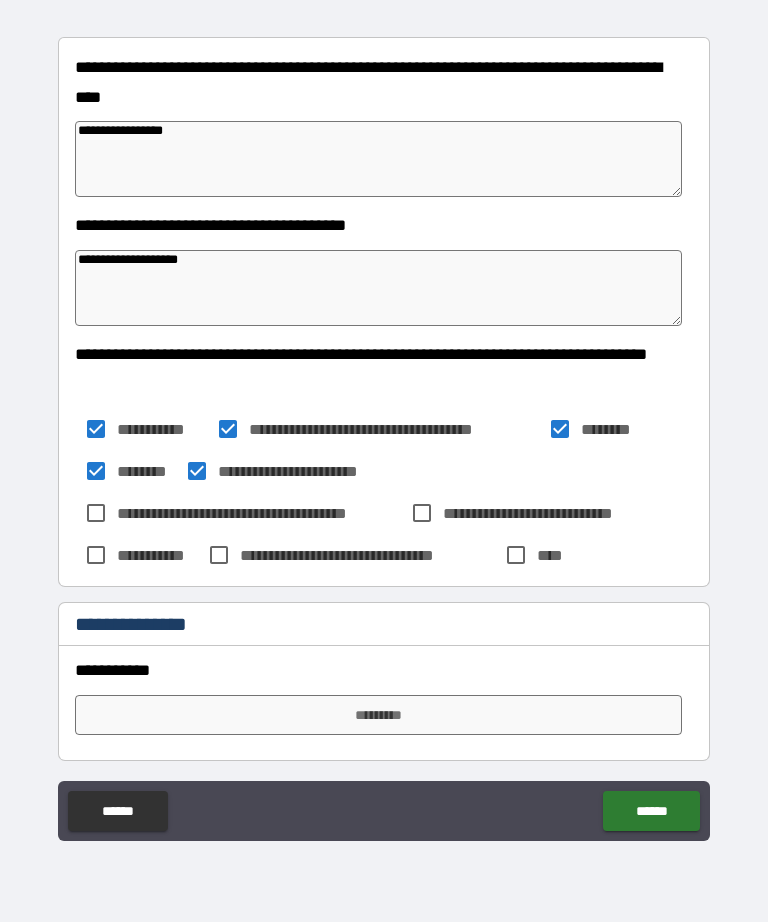 type on "*" 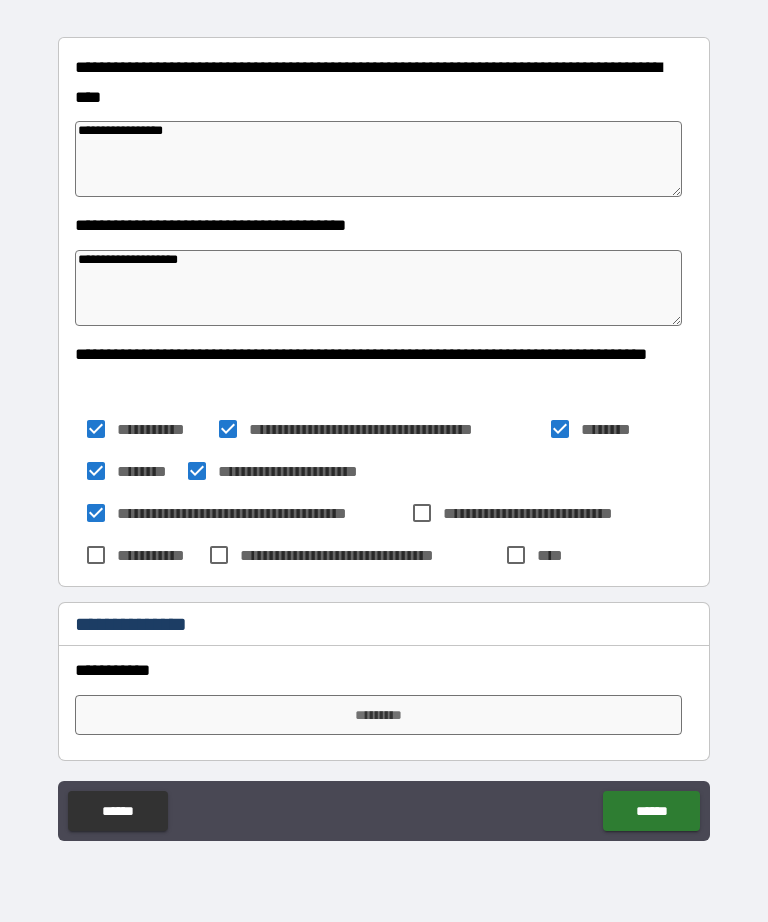 type on "*" 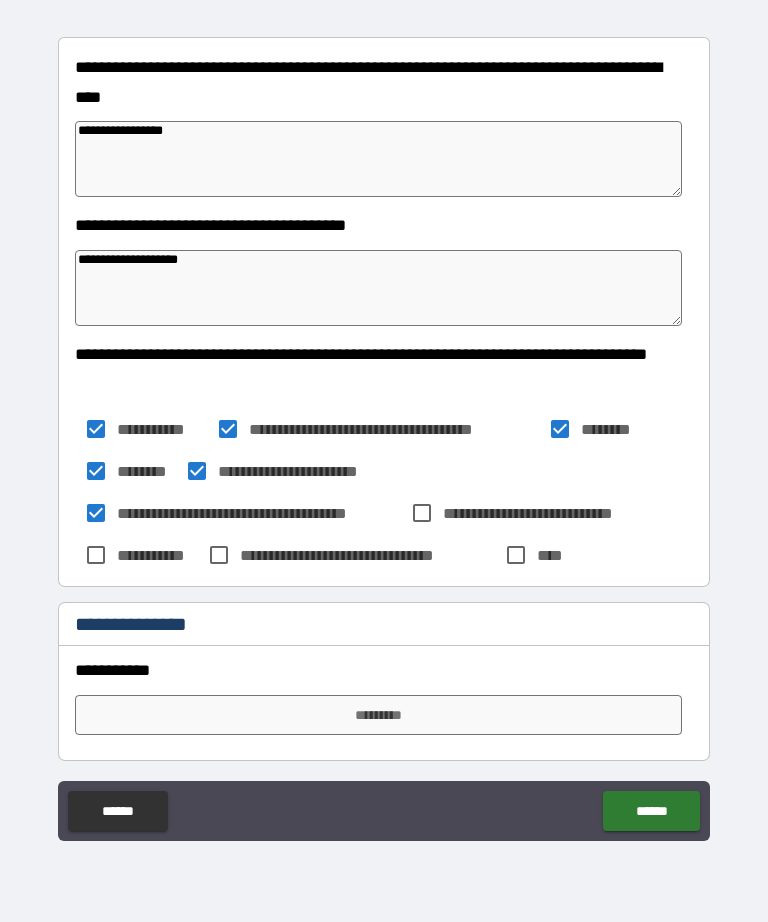 type on "*" 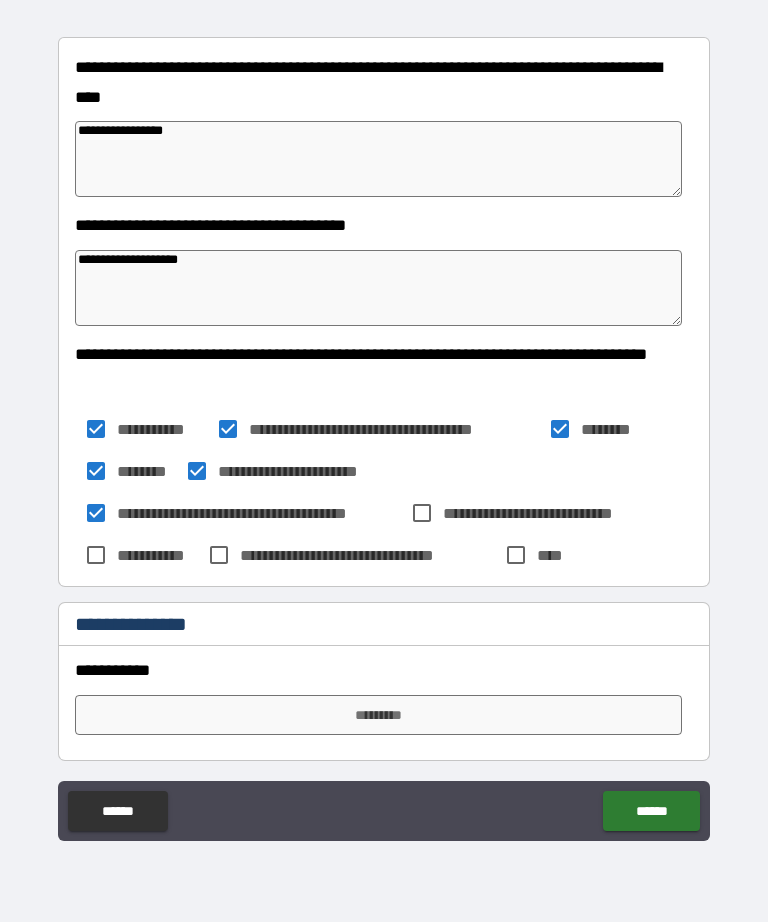 type on "*" 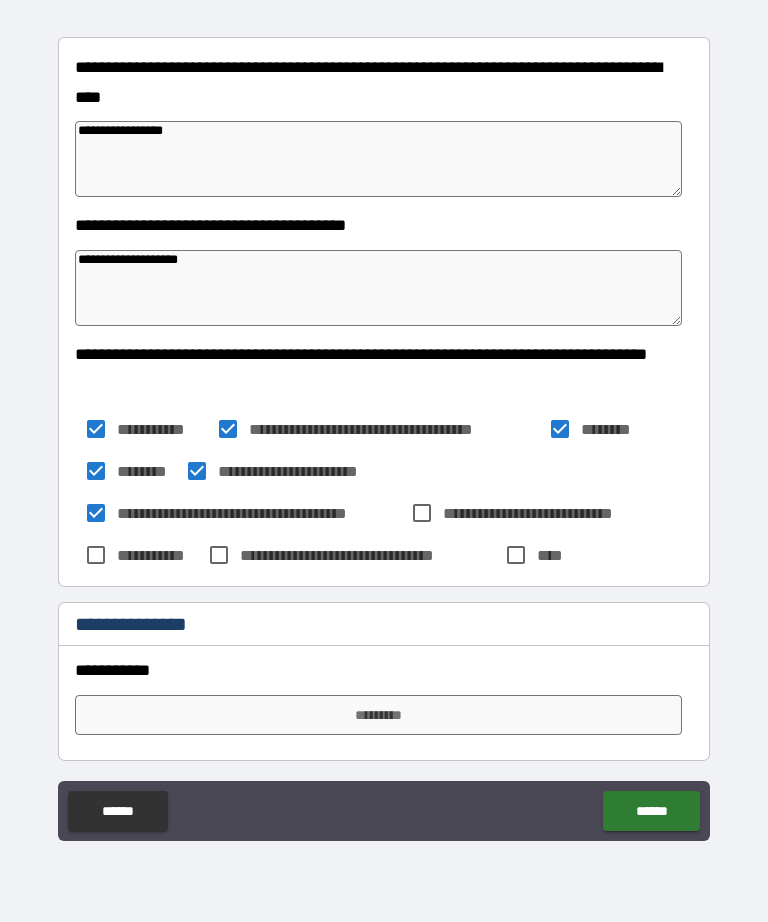 type on "*" 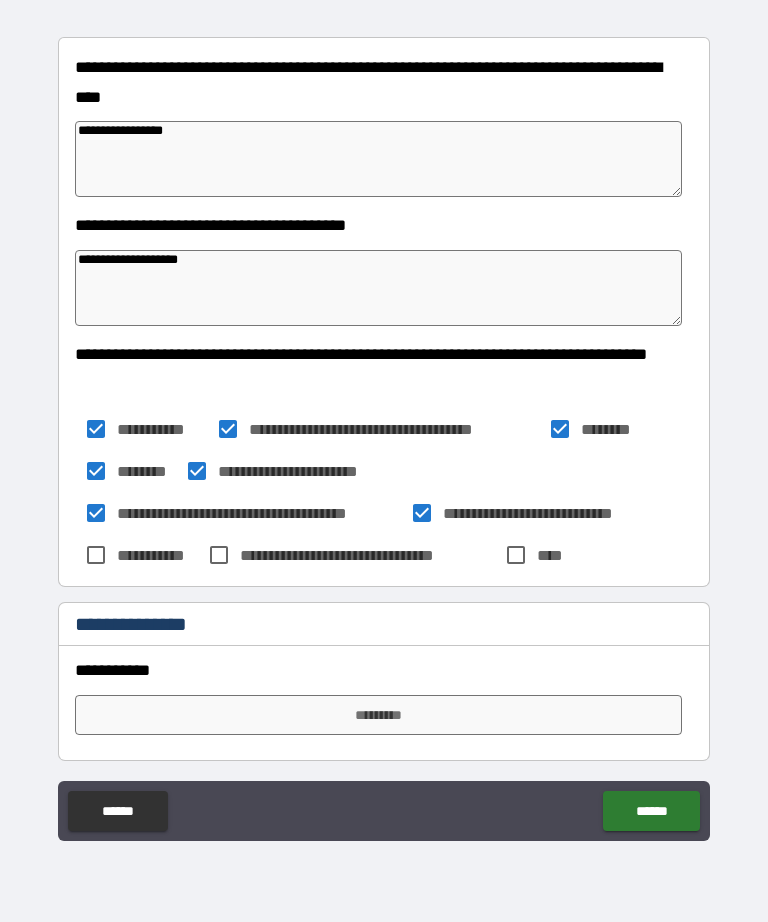 type on "*" 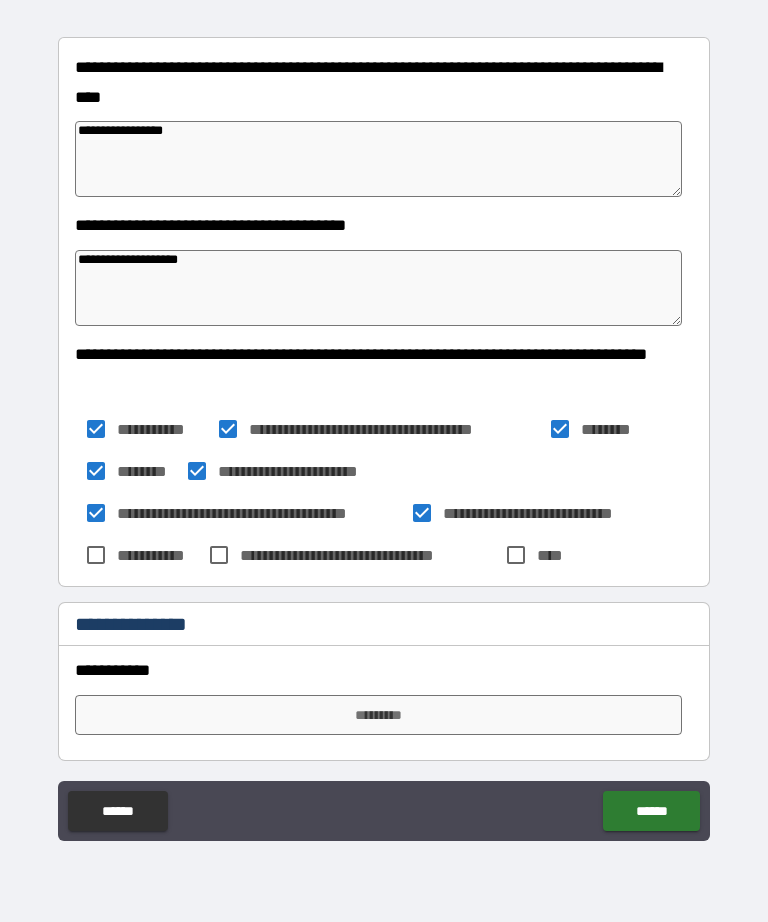 type on "*" 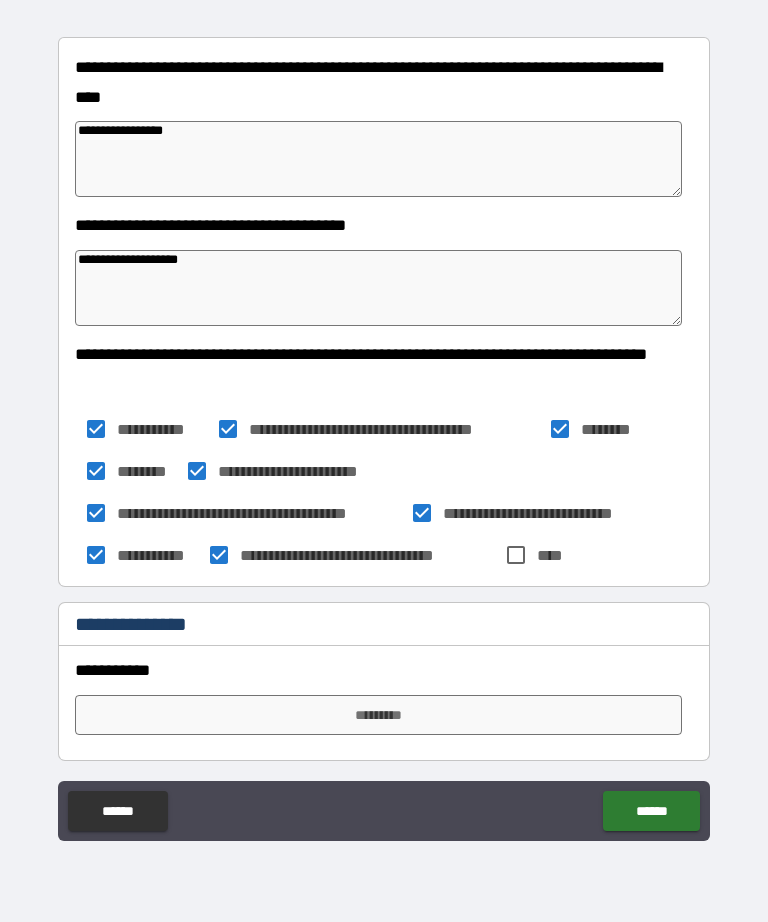 type on "*" 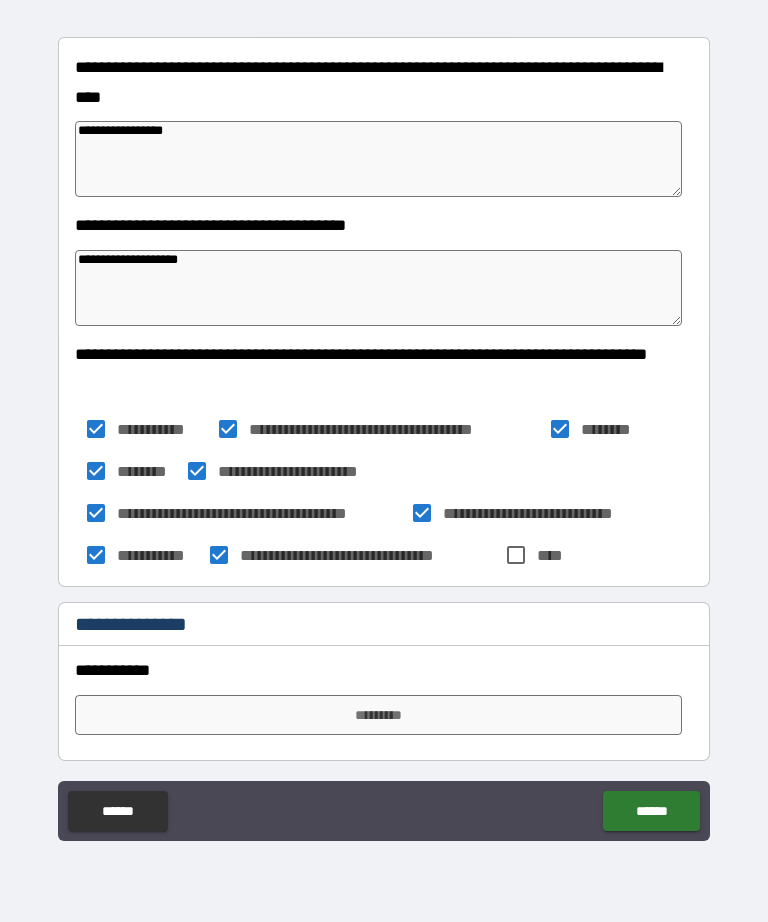 type on "*" 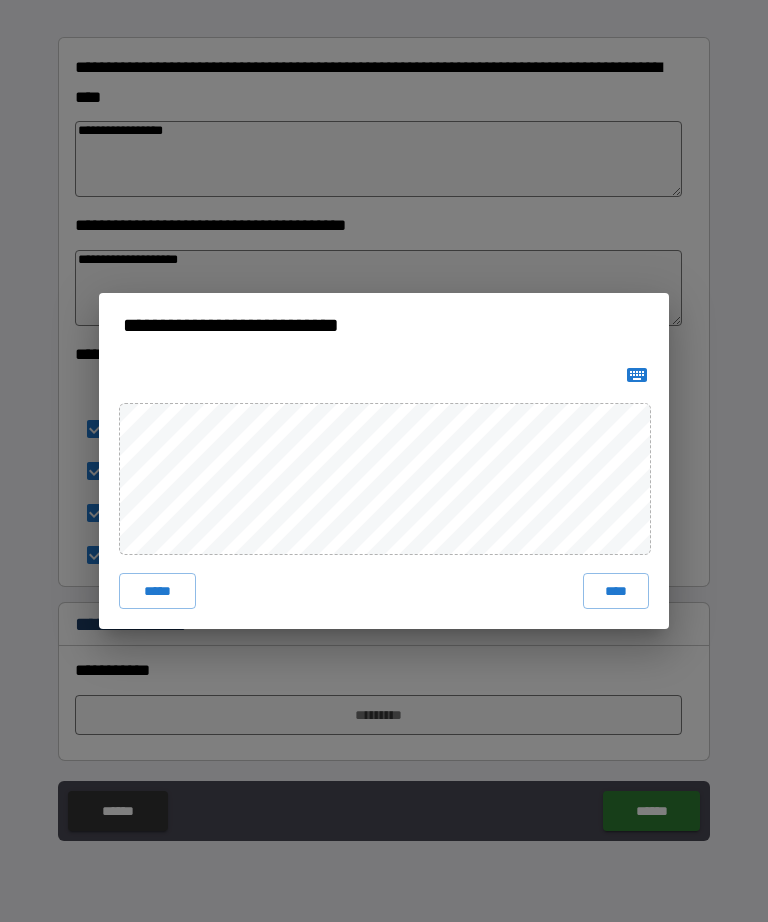 click on "****" at bounding box center [616, 591] 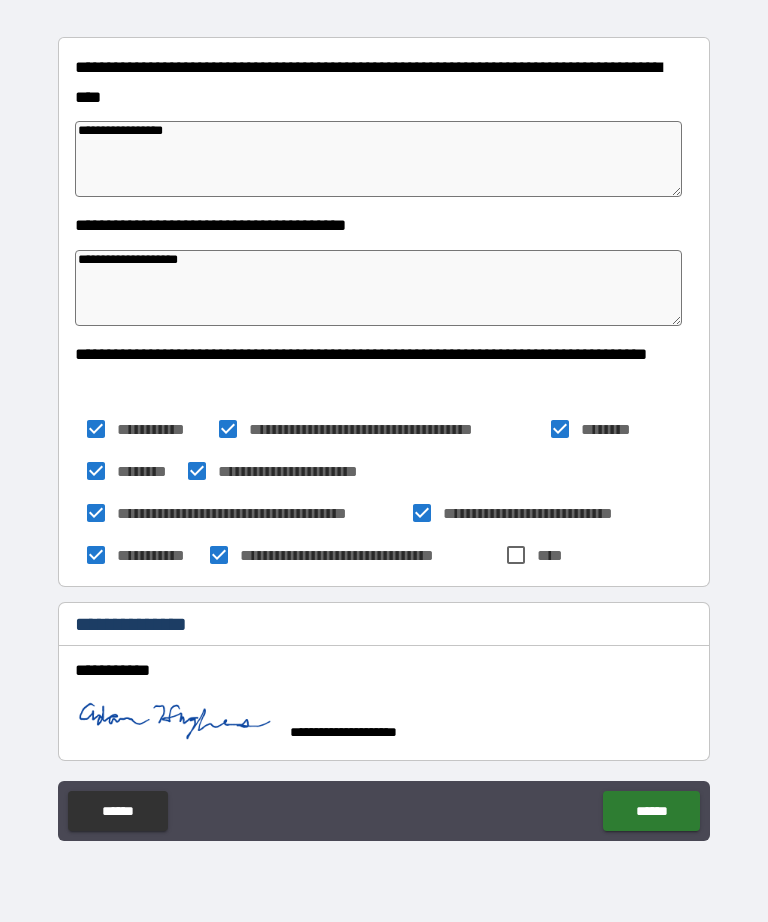type on "*" 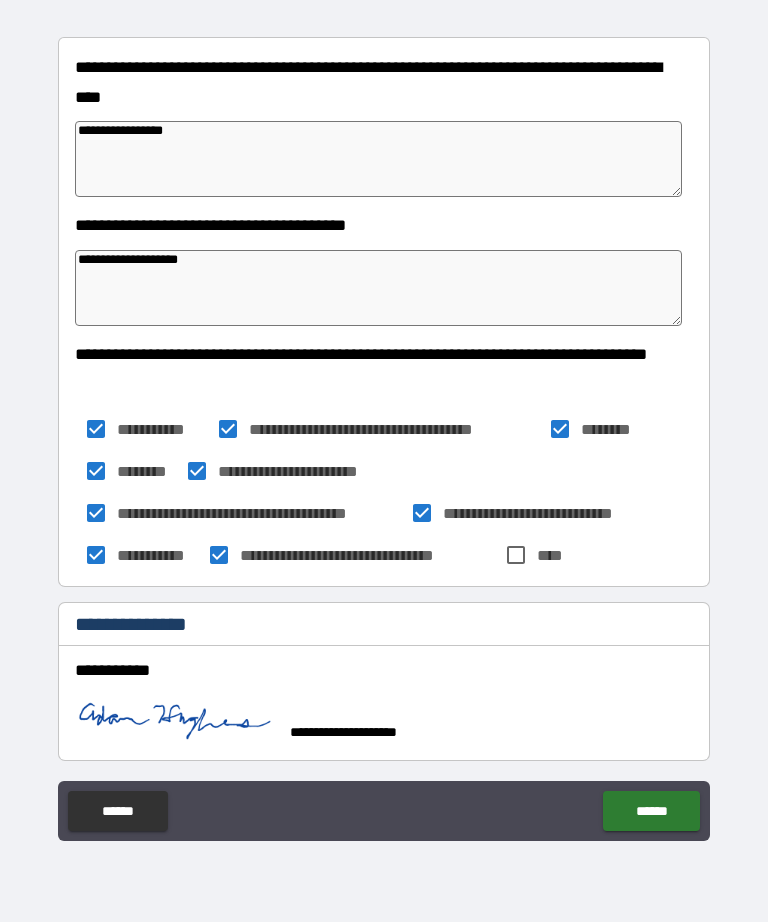 type on "*" 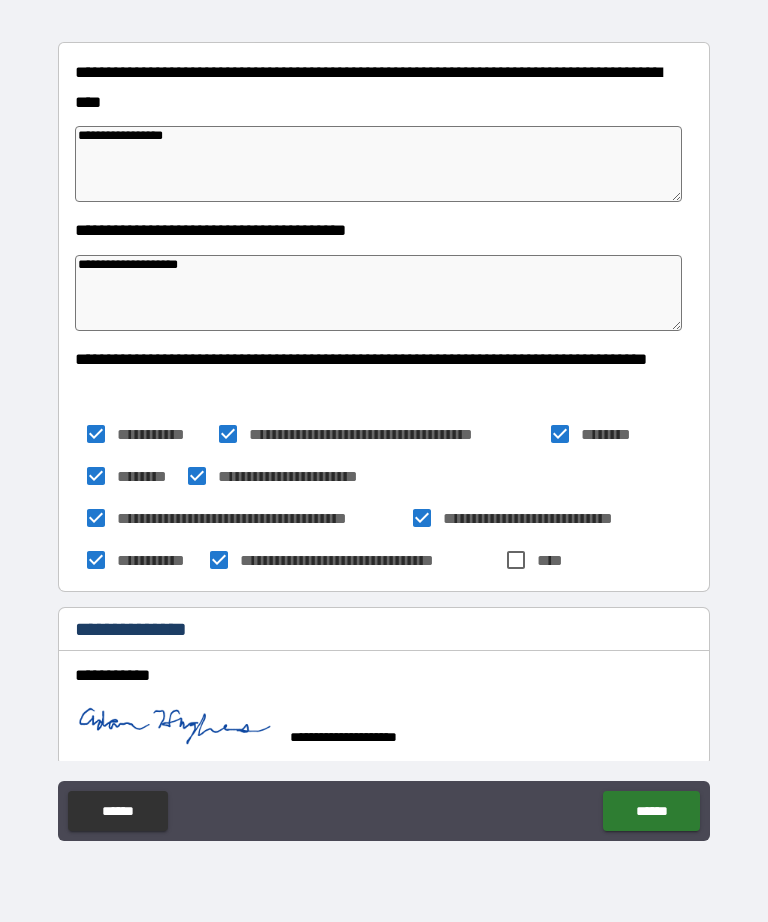 click on "******" at bounding box center (651, 811) 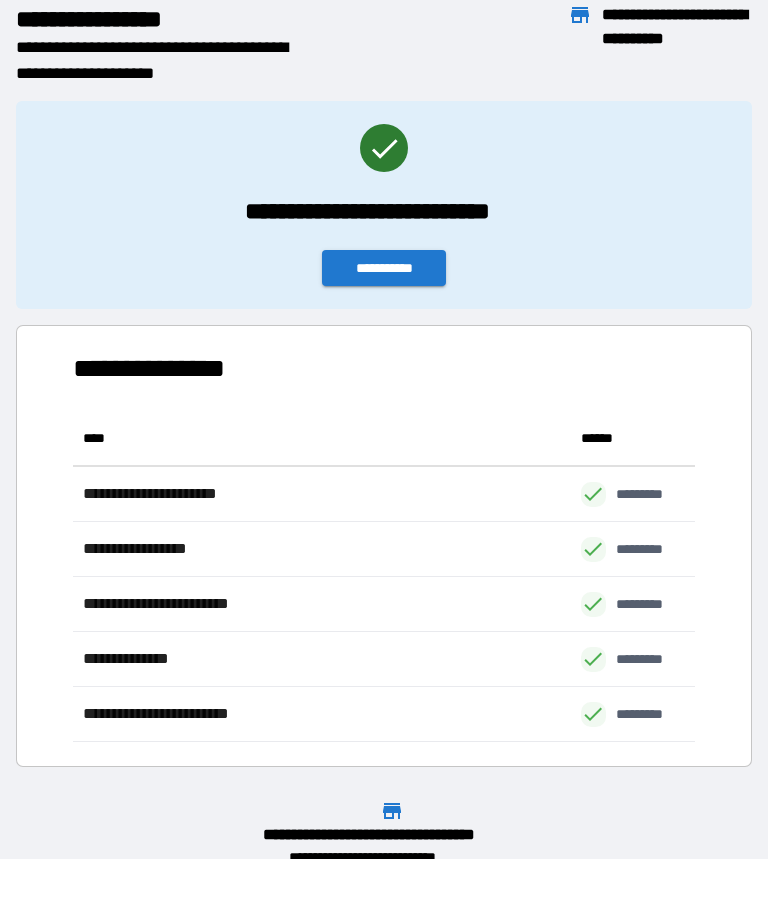 scroll, scrollTop: 331, scrollLeft: 622, axis: both 